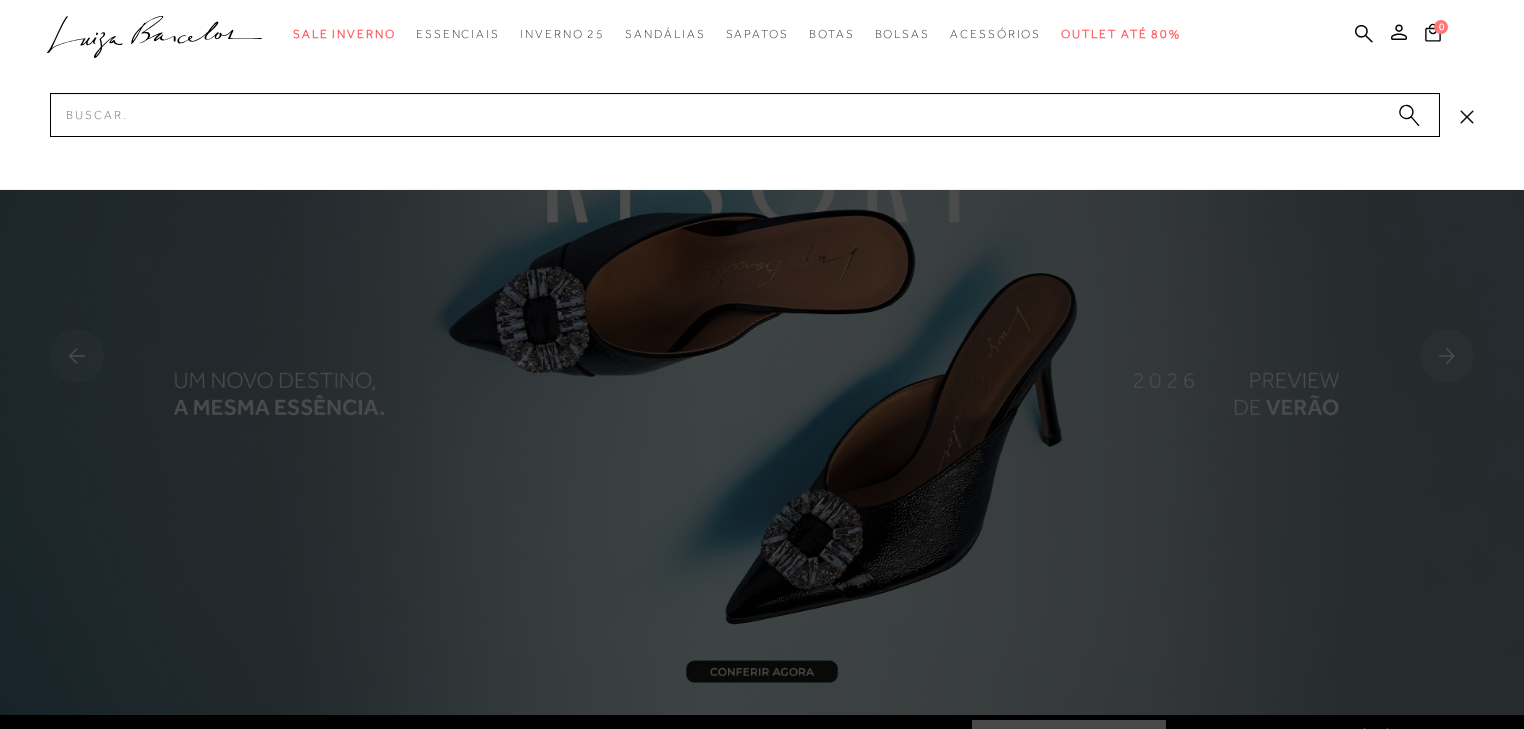 scroll, scrollTop: 0, scrollLeft: 0, axis: both 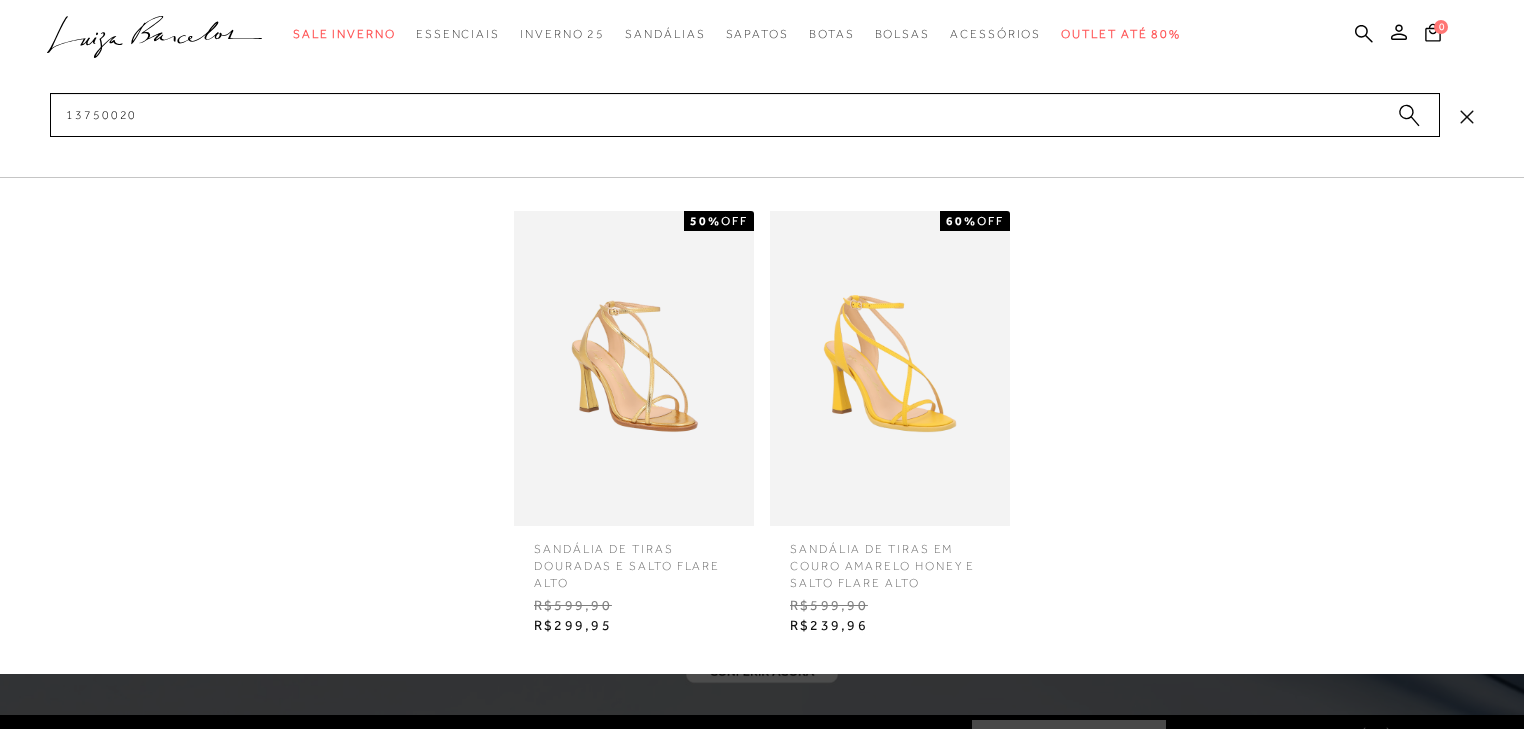 type on "13750020" 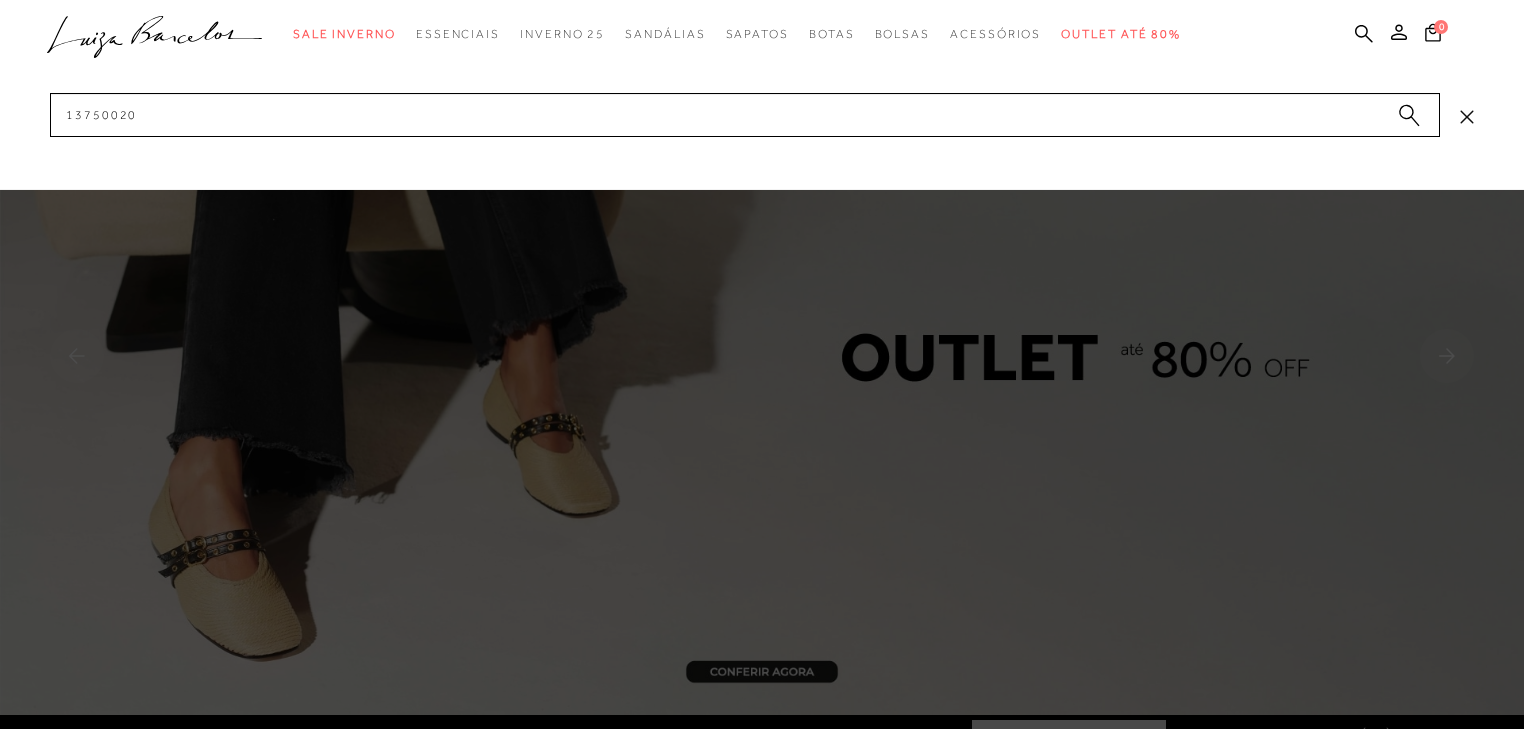 click at bounding box center (762, 364) 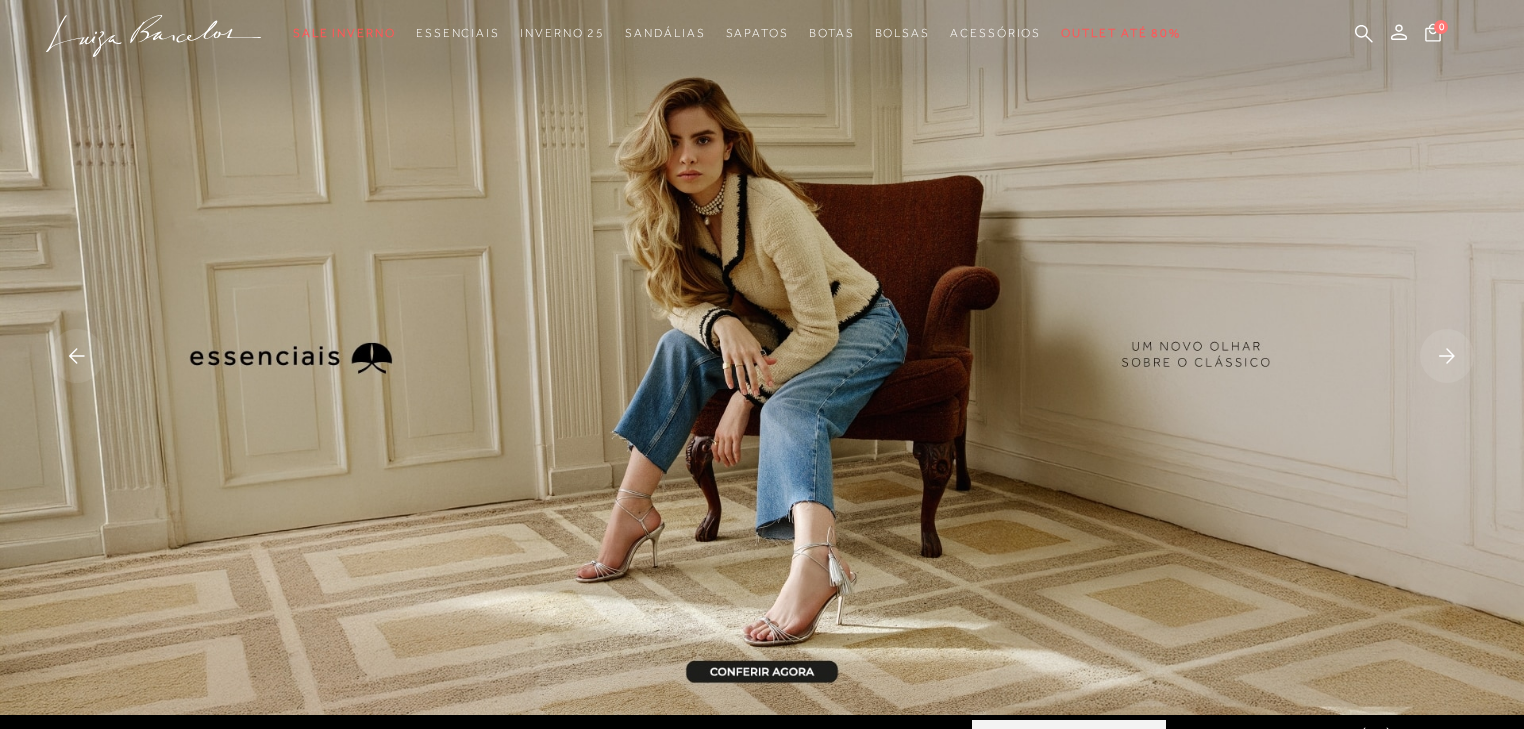 click at bounding box center [77, 356] 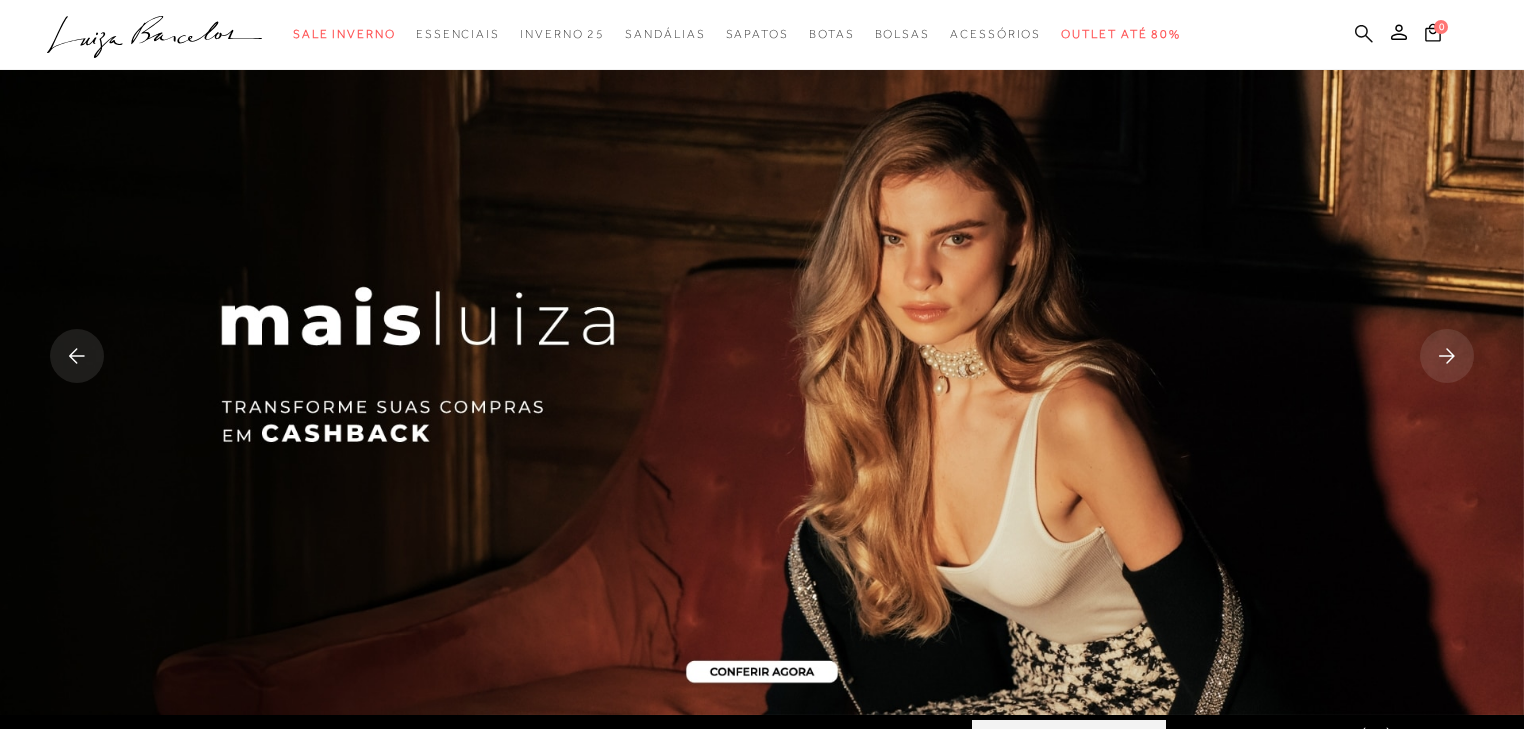click at bounding box center (1364, 33) 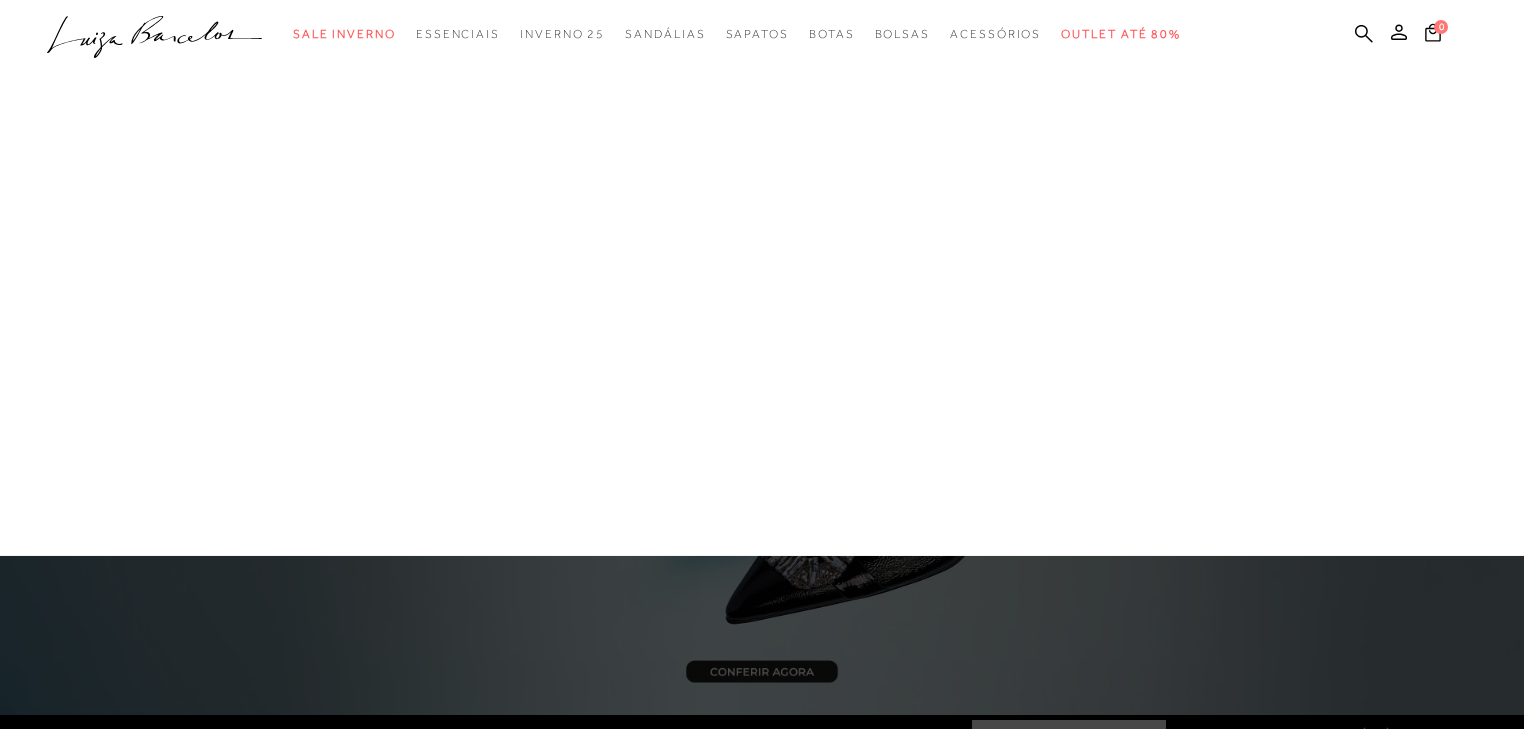 scroll, scrollTop: 0, scrollLeft: 0, axis: both 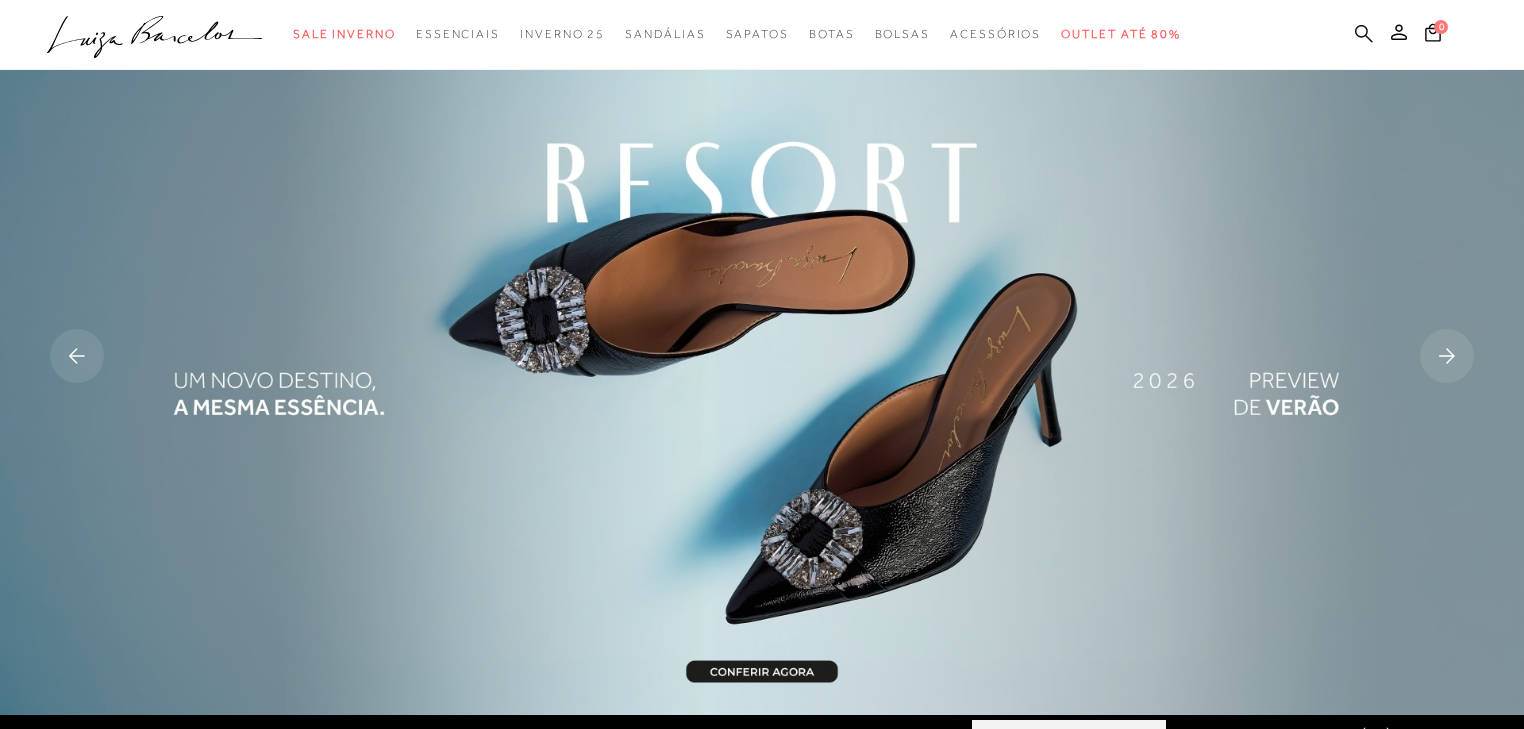 click at bounding box center (1364, 33) 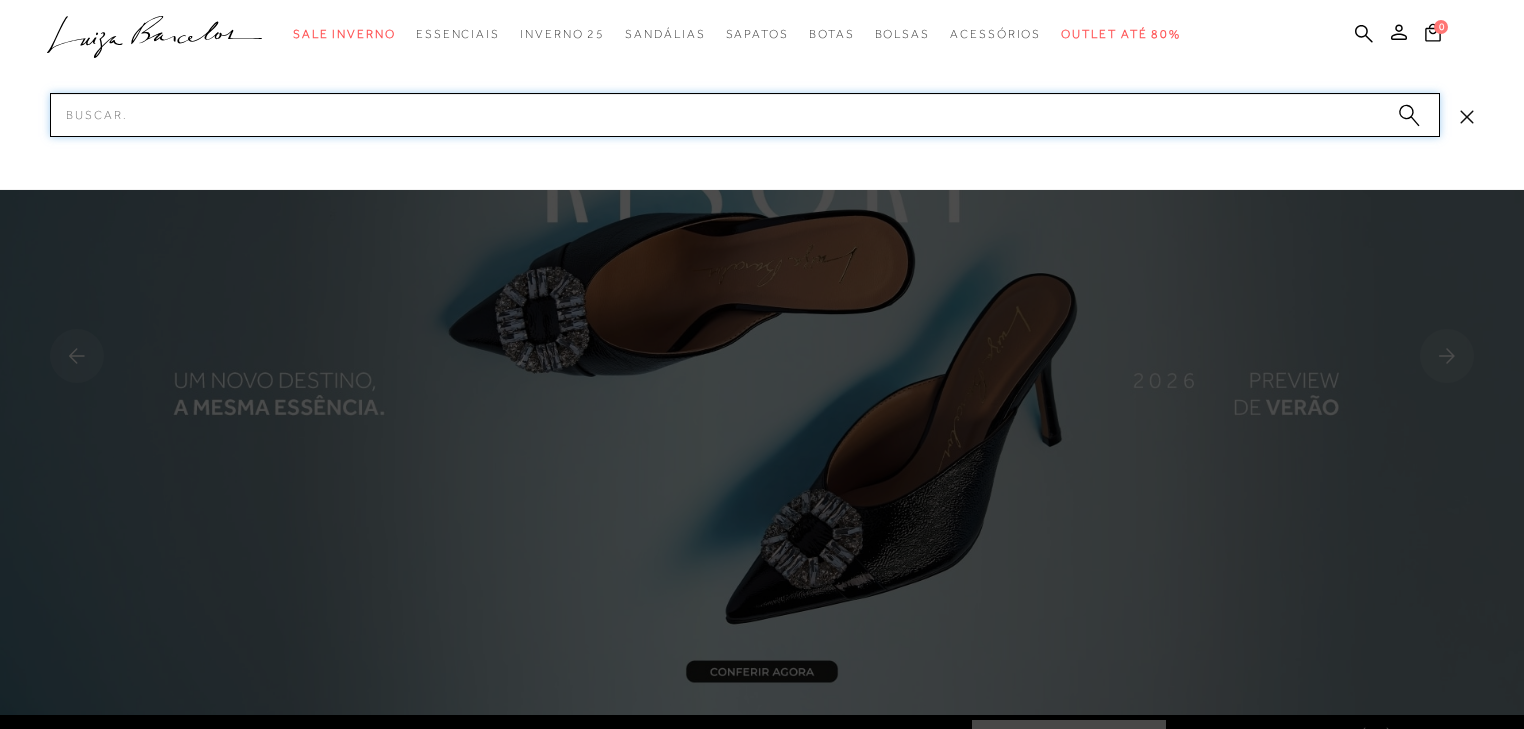 click on "Pesquisar" at bounding box center (745, 115) 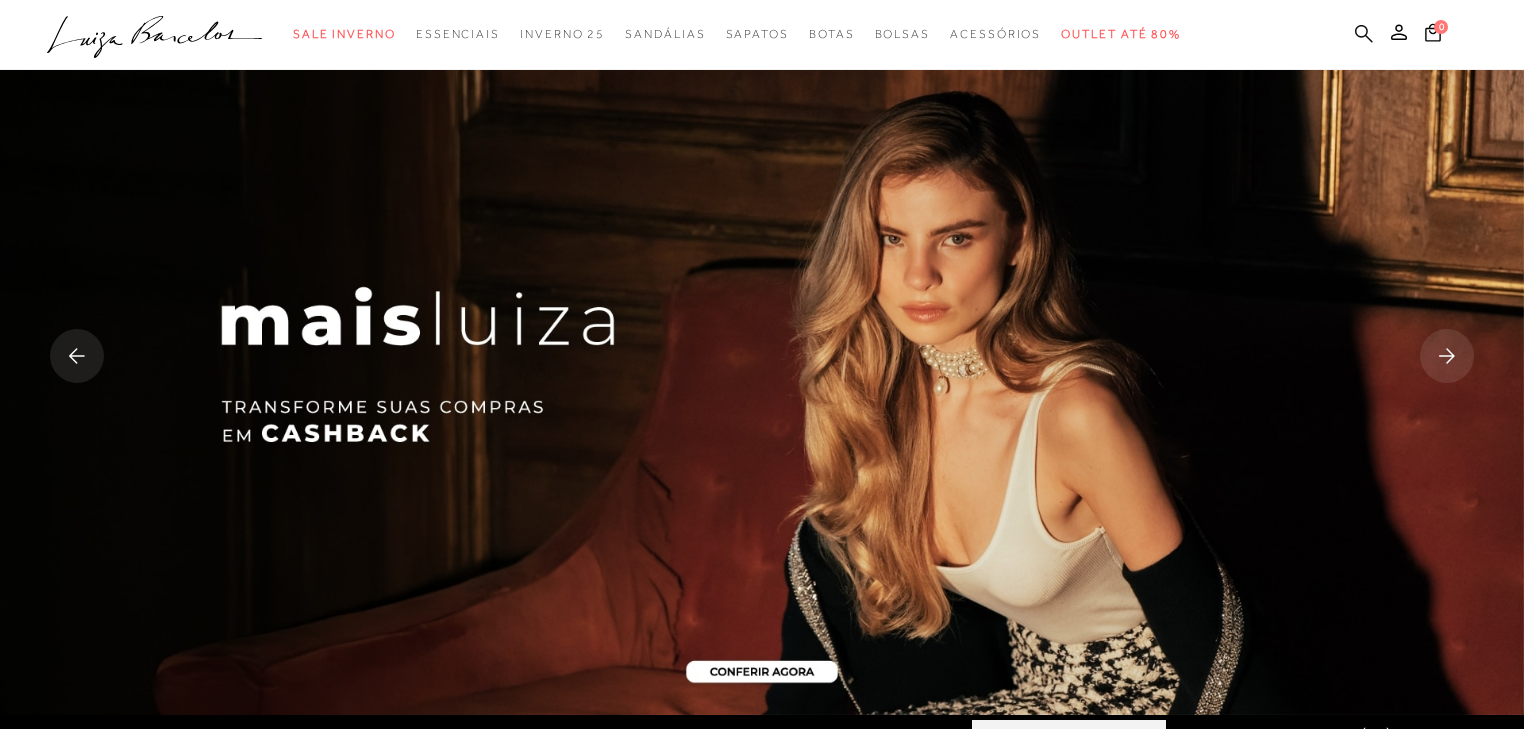 click at bounding box center (1364, 33) 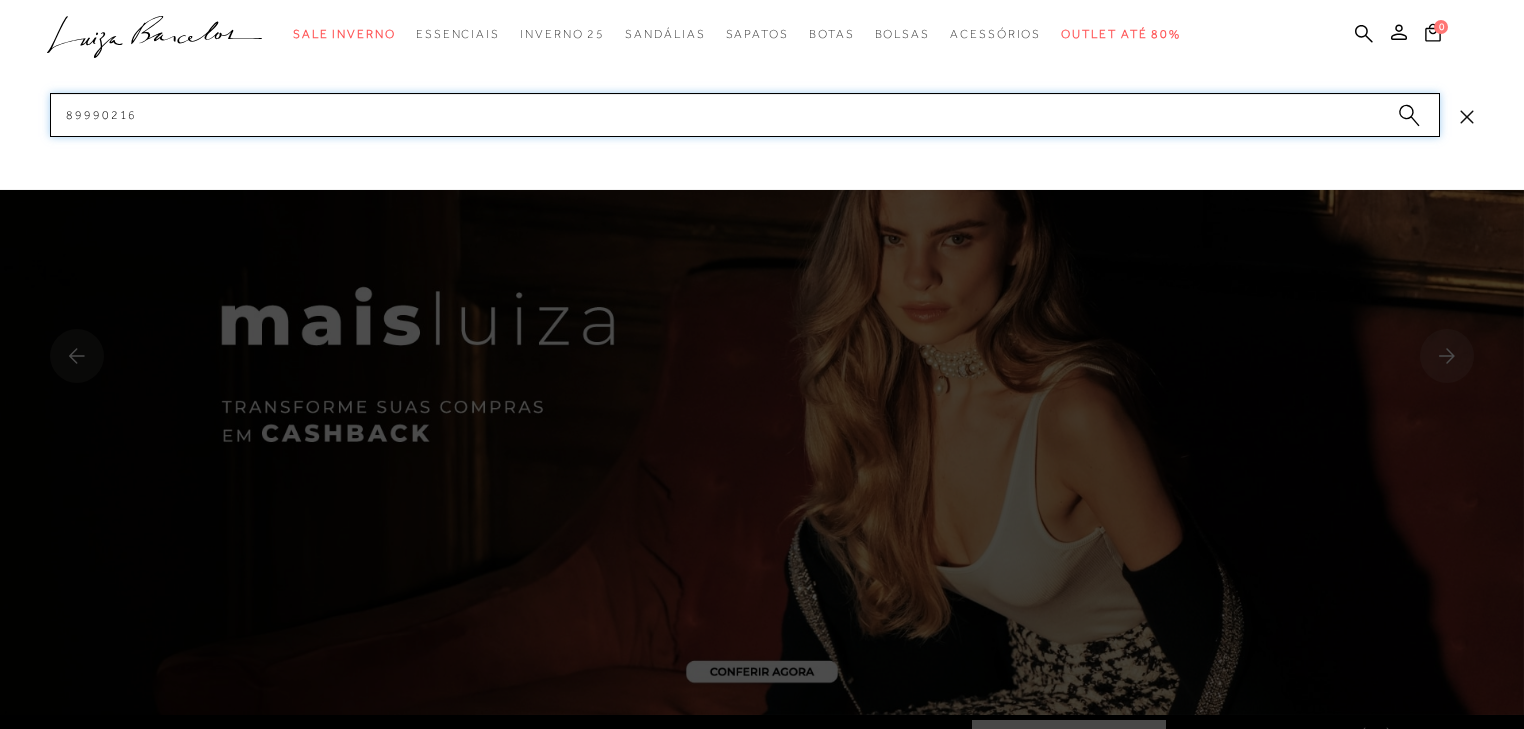 click on "89990216" at bounding box center [745, 115] 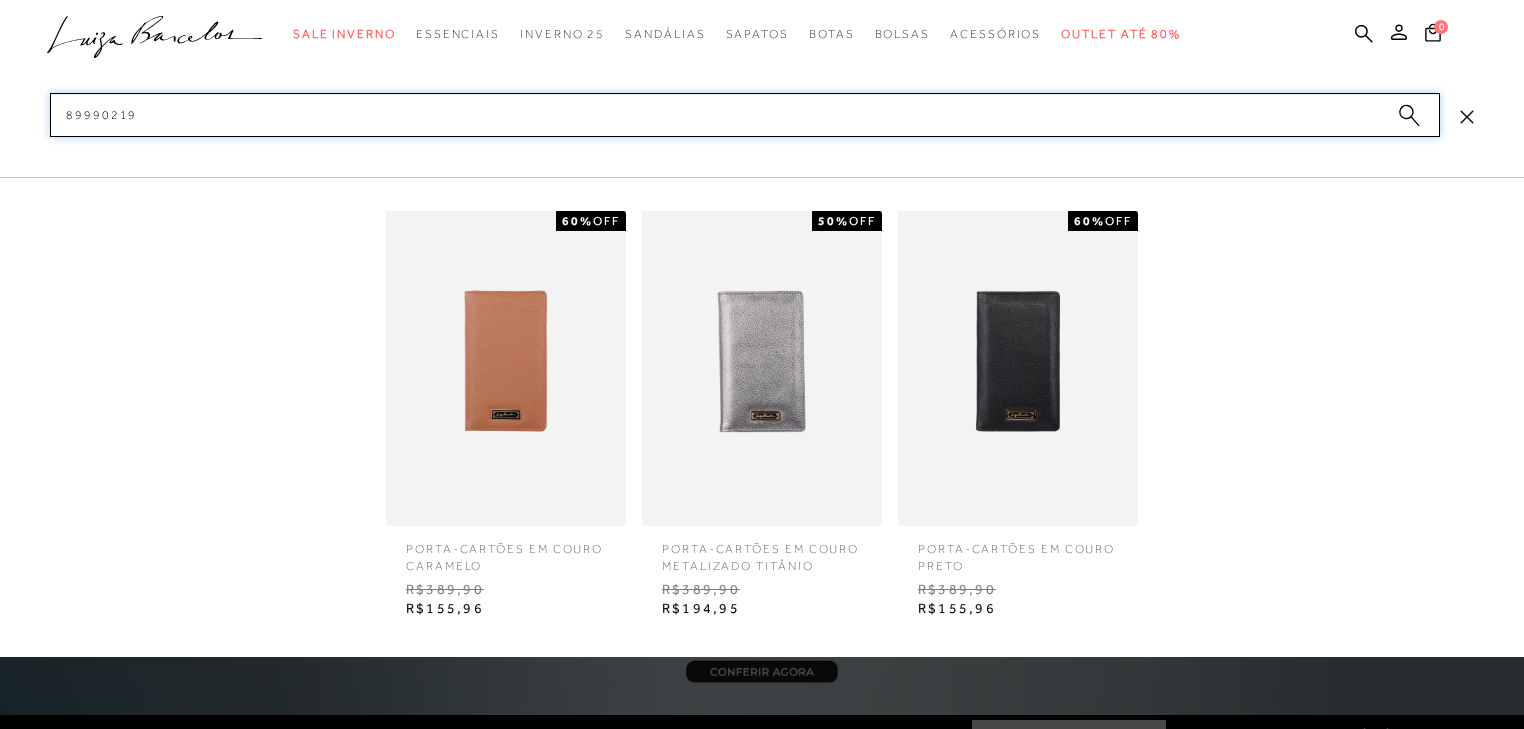 type on "89990219" 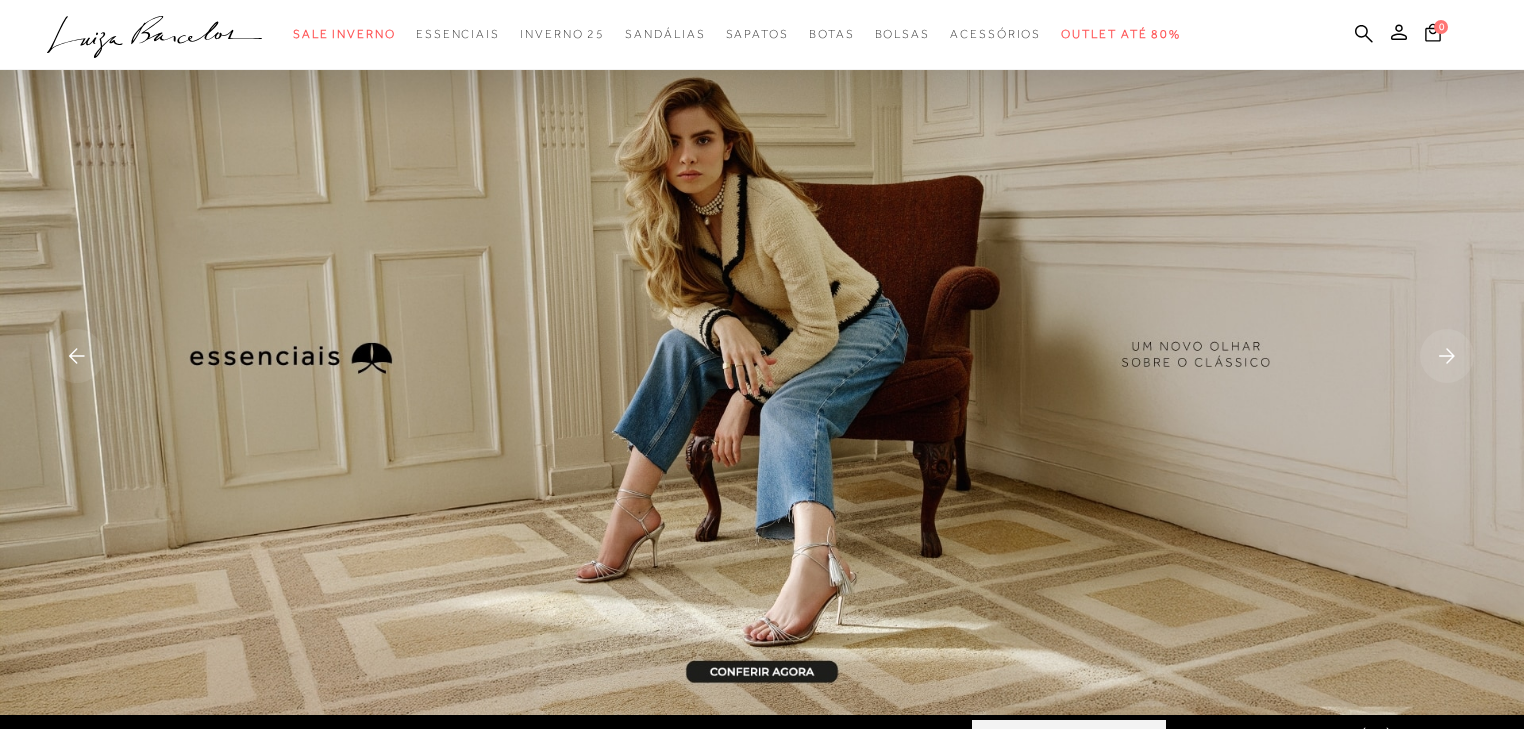 click on ".a{fill-rule:evenodd;}" at bounding box center [155, 37] 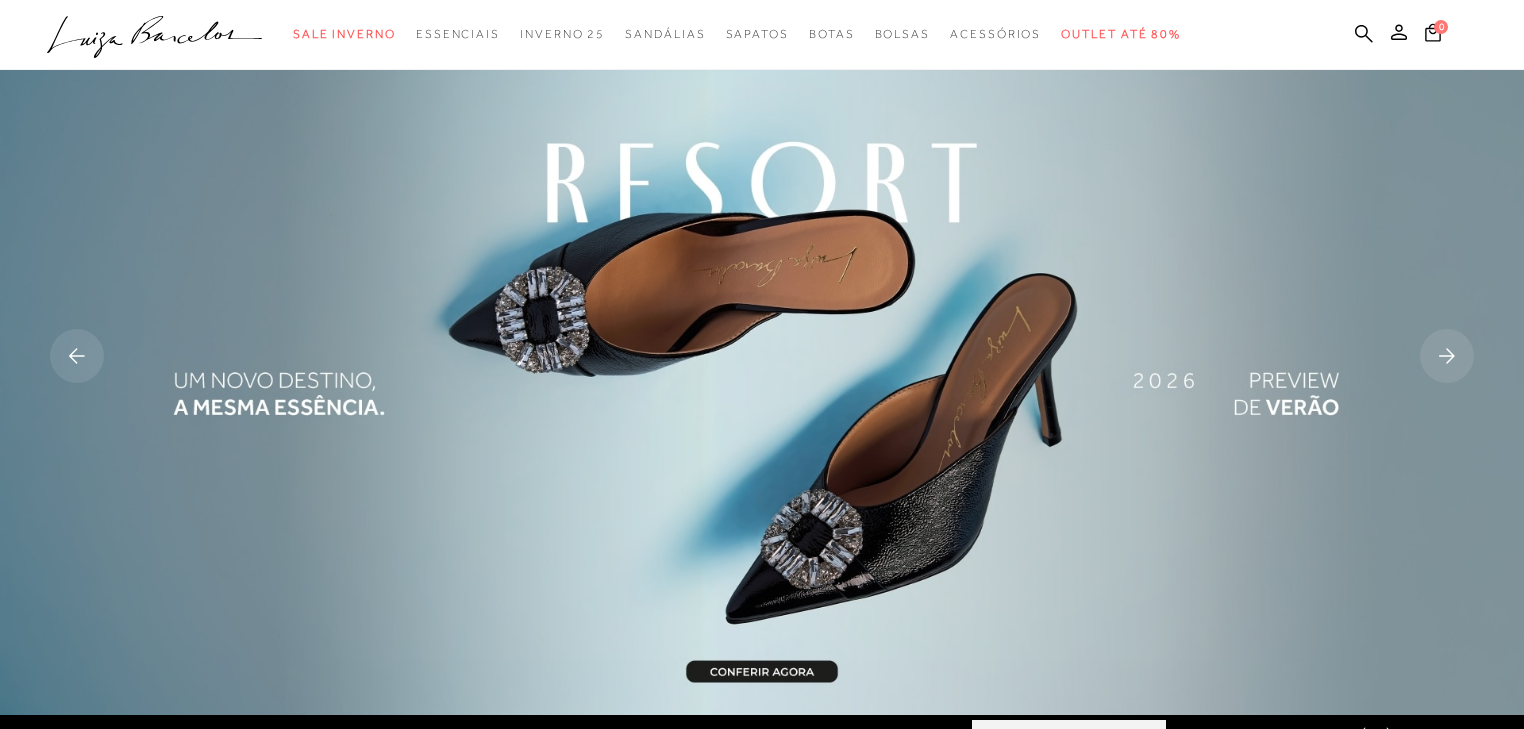 scroll, scrollTop: 0, scrollLeft: 0, axis: both 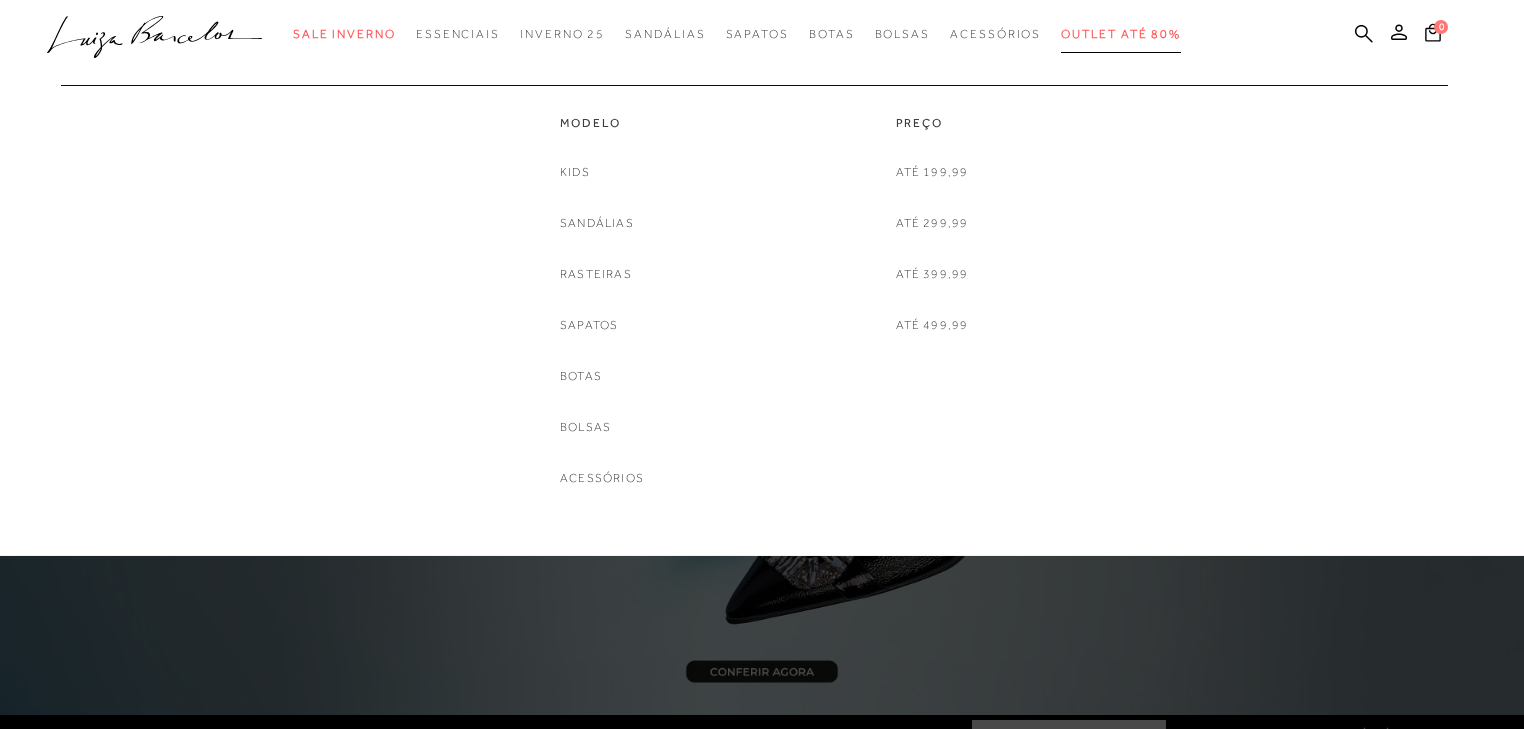 click on "Outlet até 80%" at bounding box center (1121, 34) 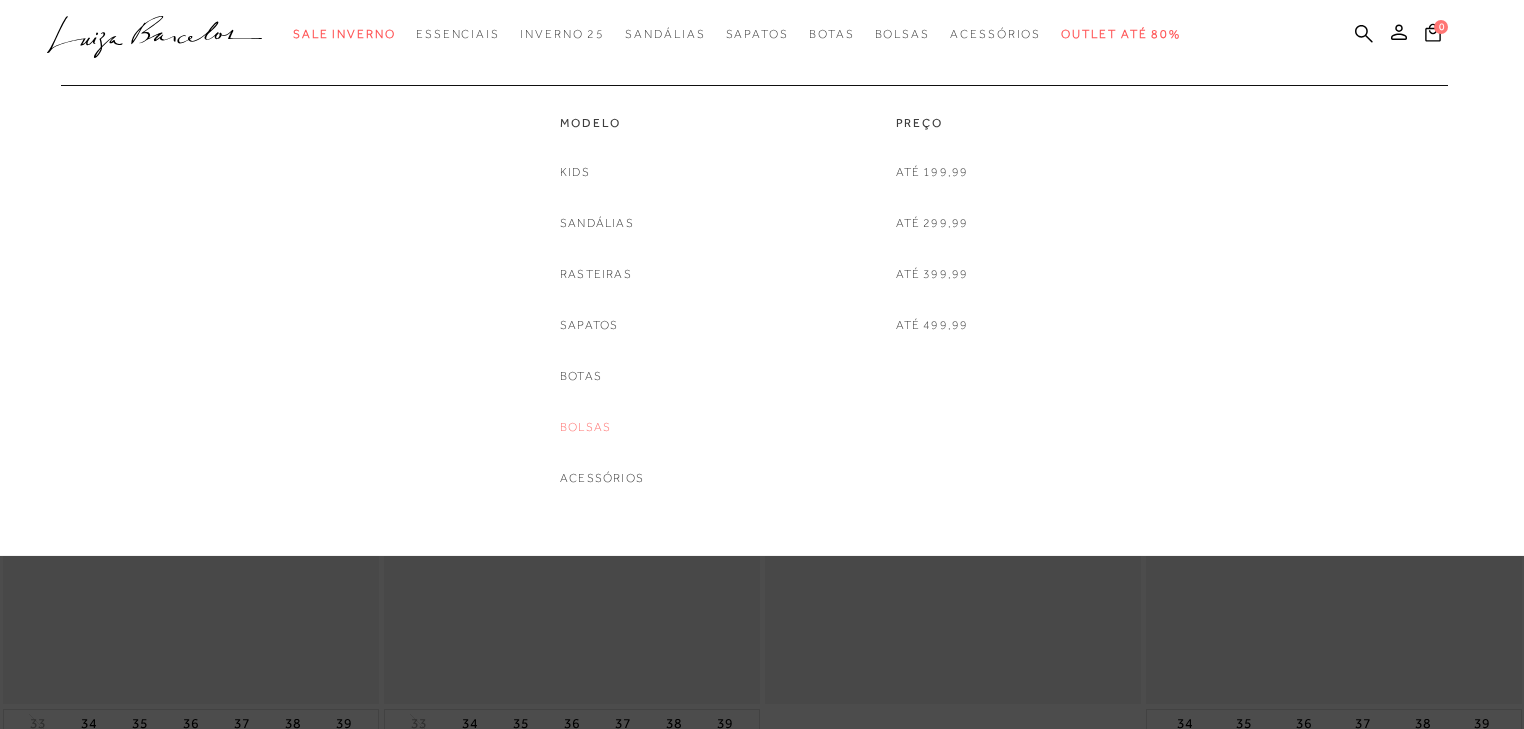 click on "Bolsas" at bounding box center (585, 427) 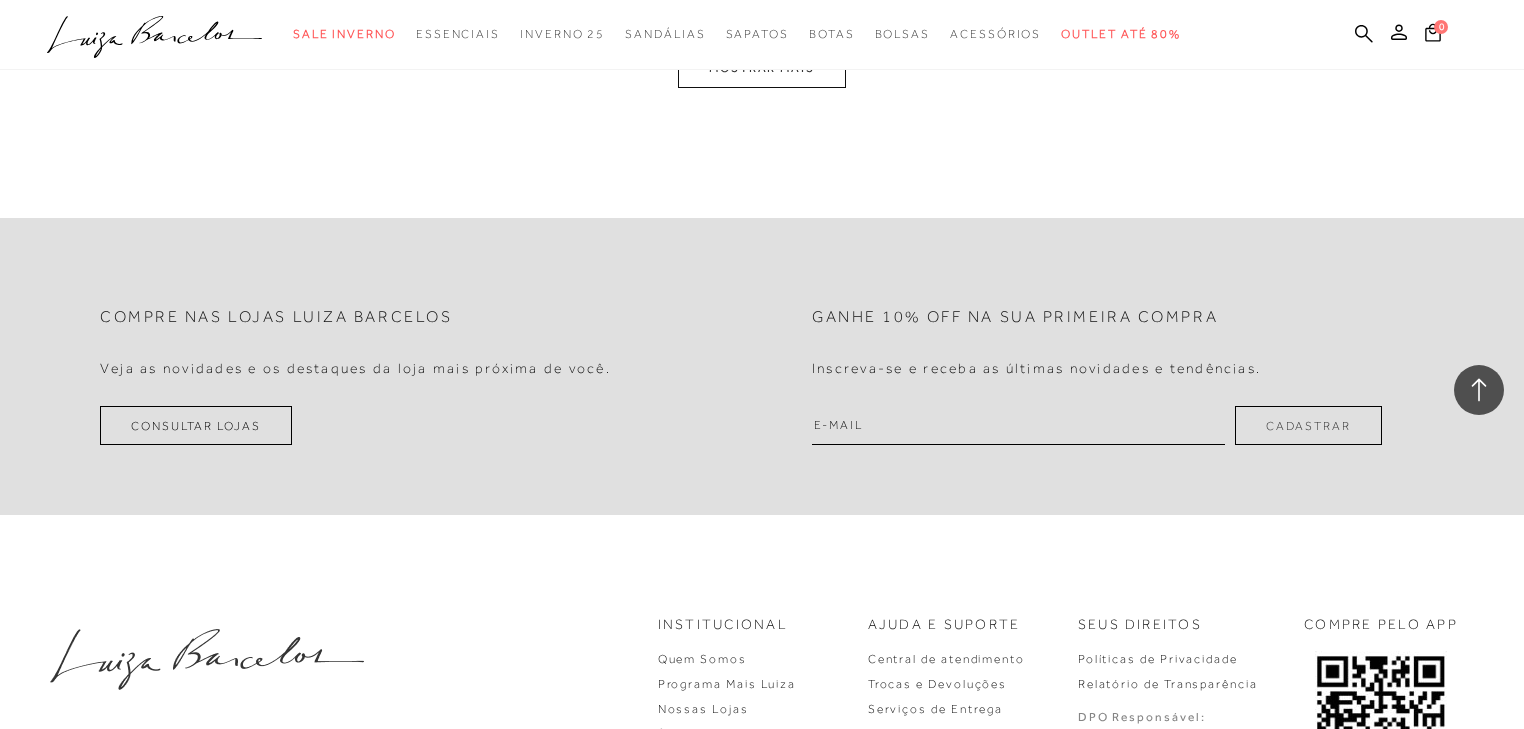 scroll, scrollTop: 4000, scrollLeft: 0, axis: vertical 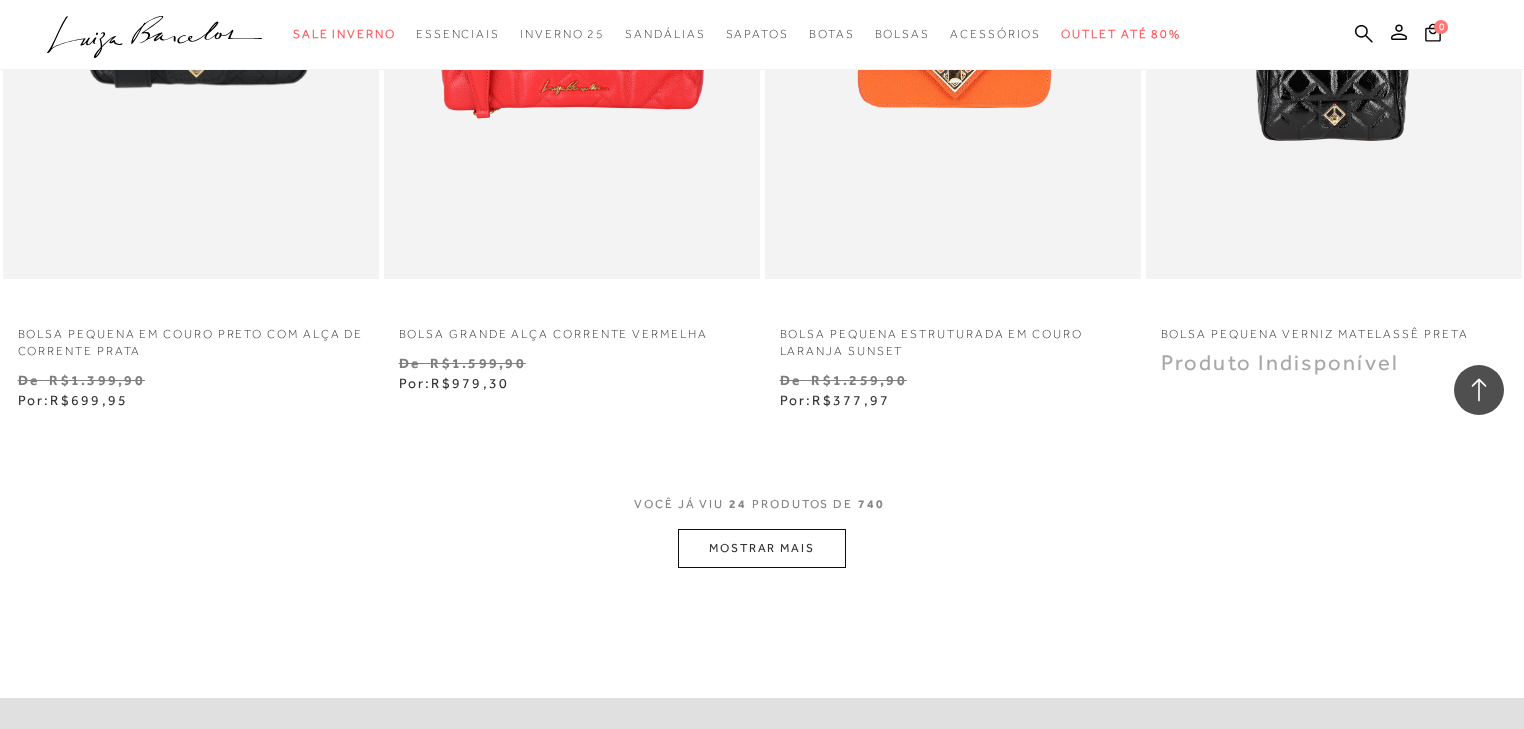 click on "MOSTRAR MAIS" at bounding box center (762, 548) 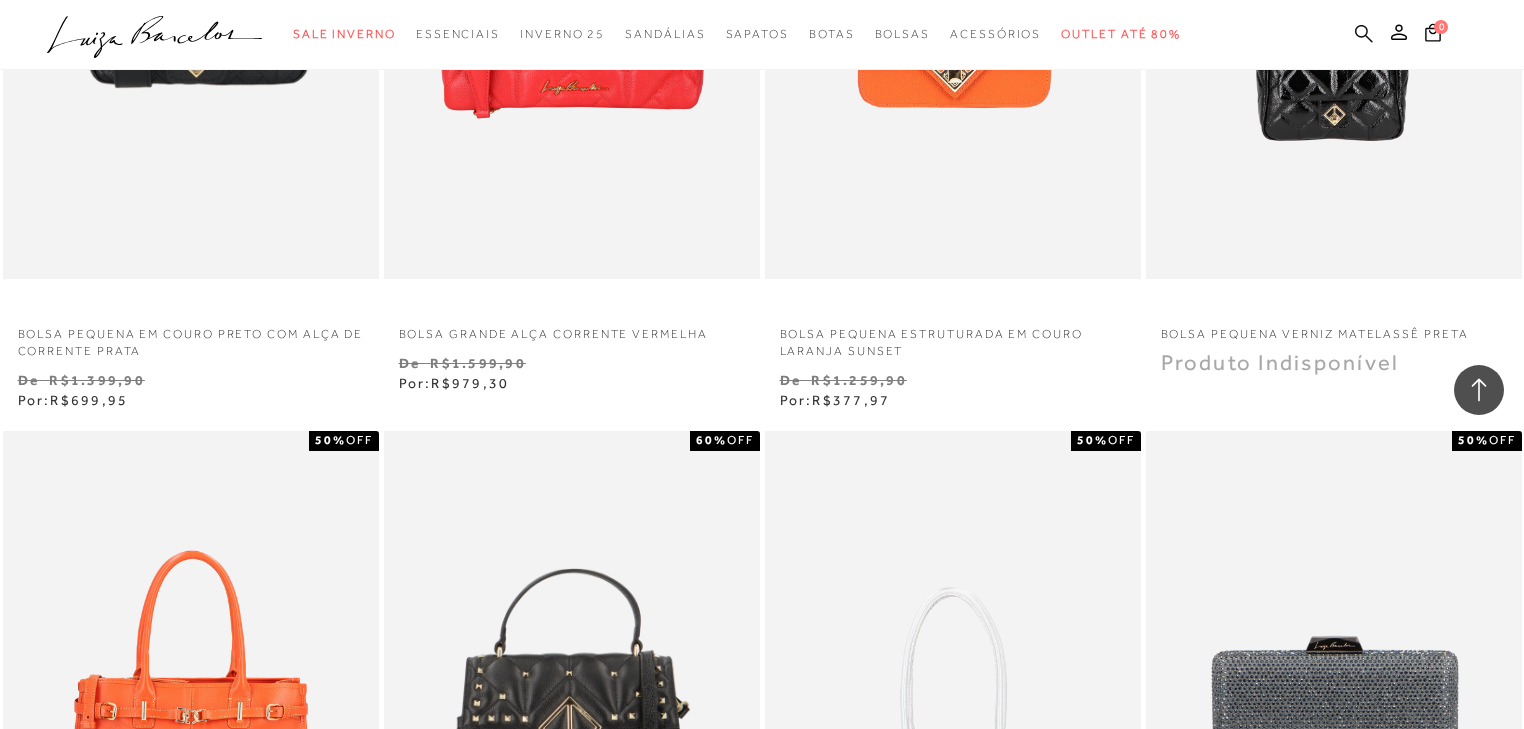 click at bounding box center (1364, 35) 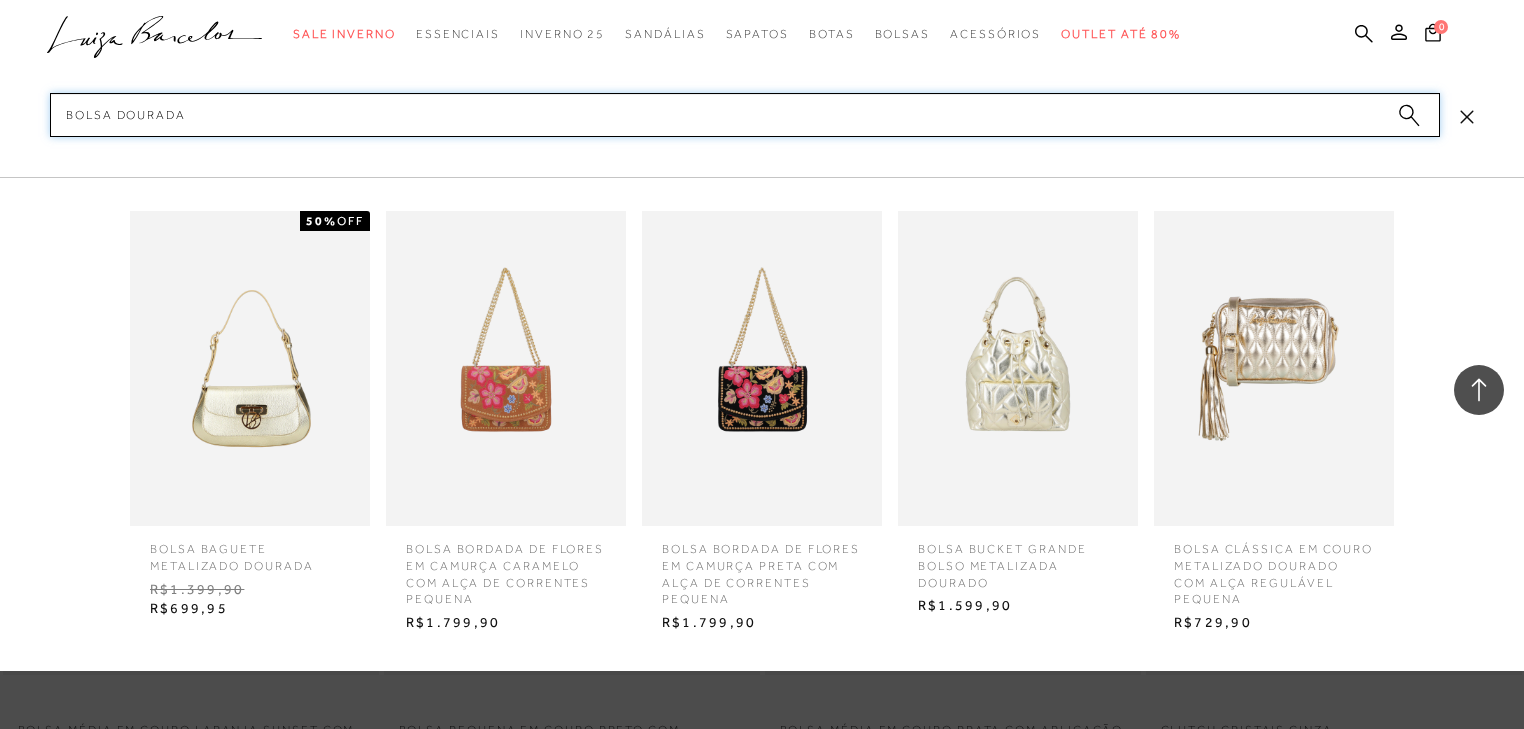 scroll, scrollTop: 4640, scrollLeft: 0, axis: vertical 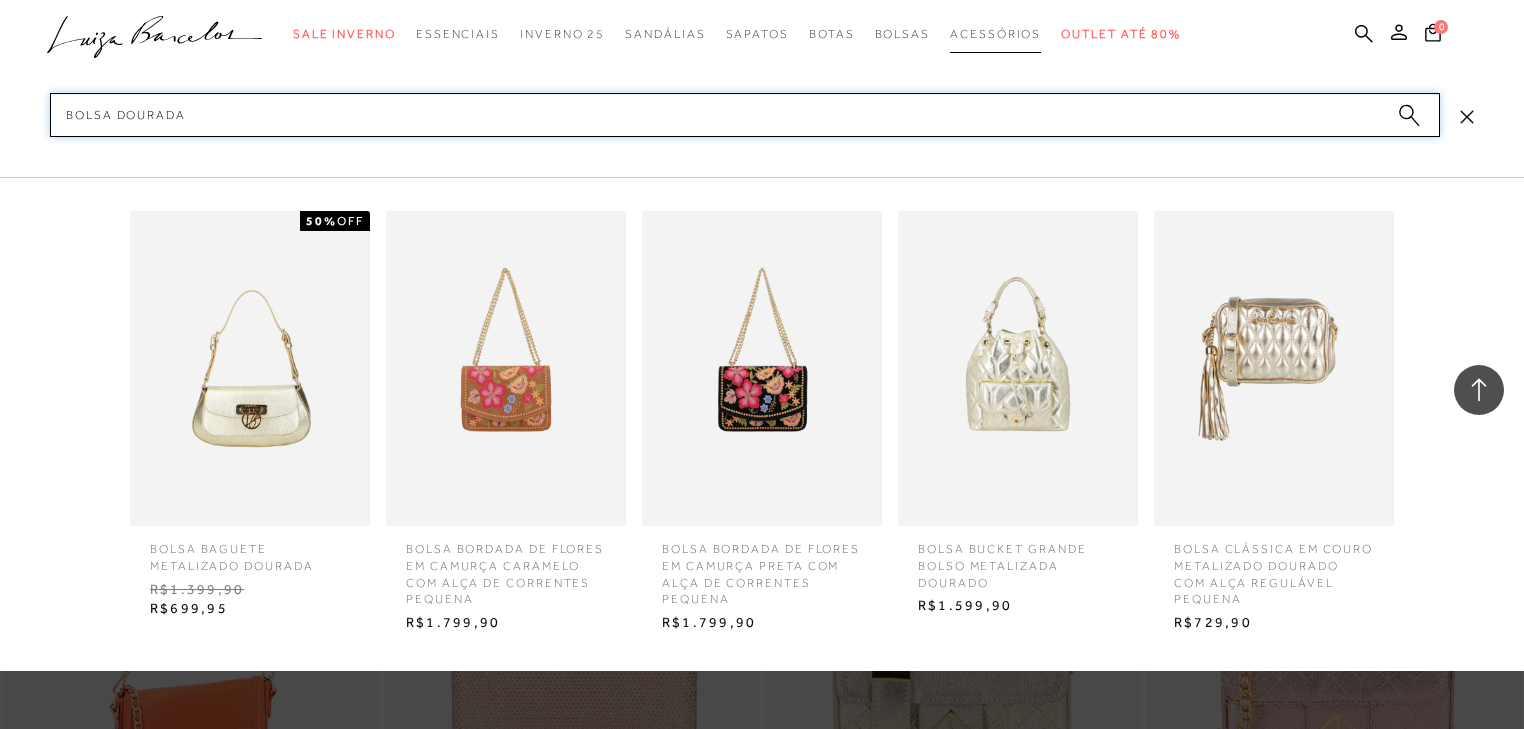 type on "BOLSA DOURADA" 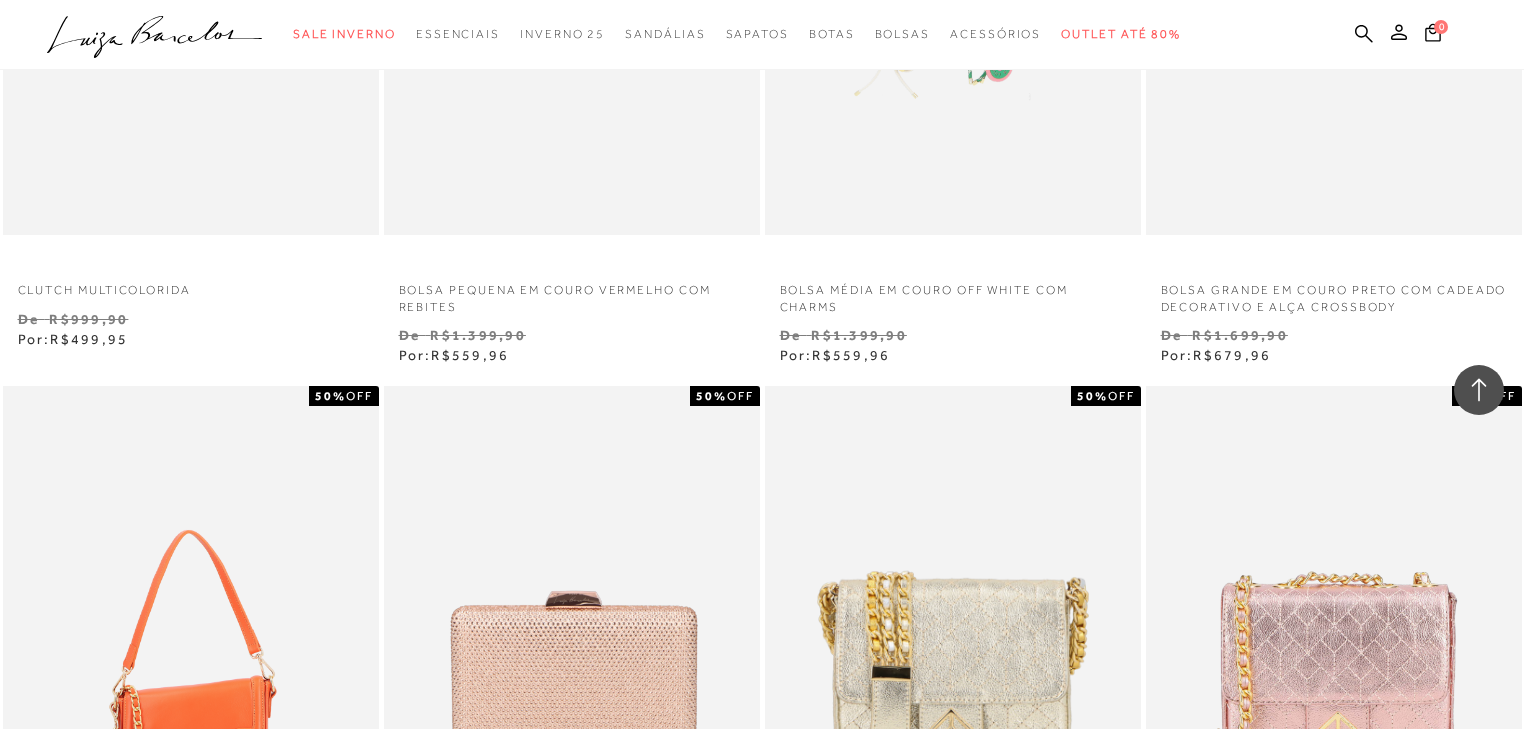 click at bounding box center [154, 30] 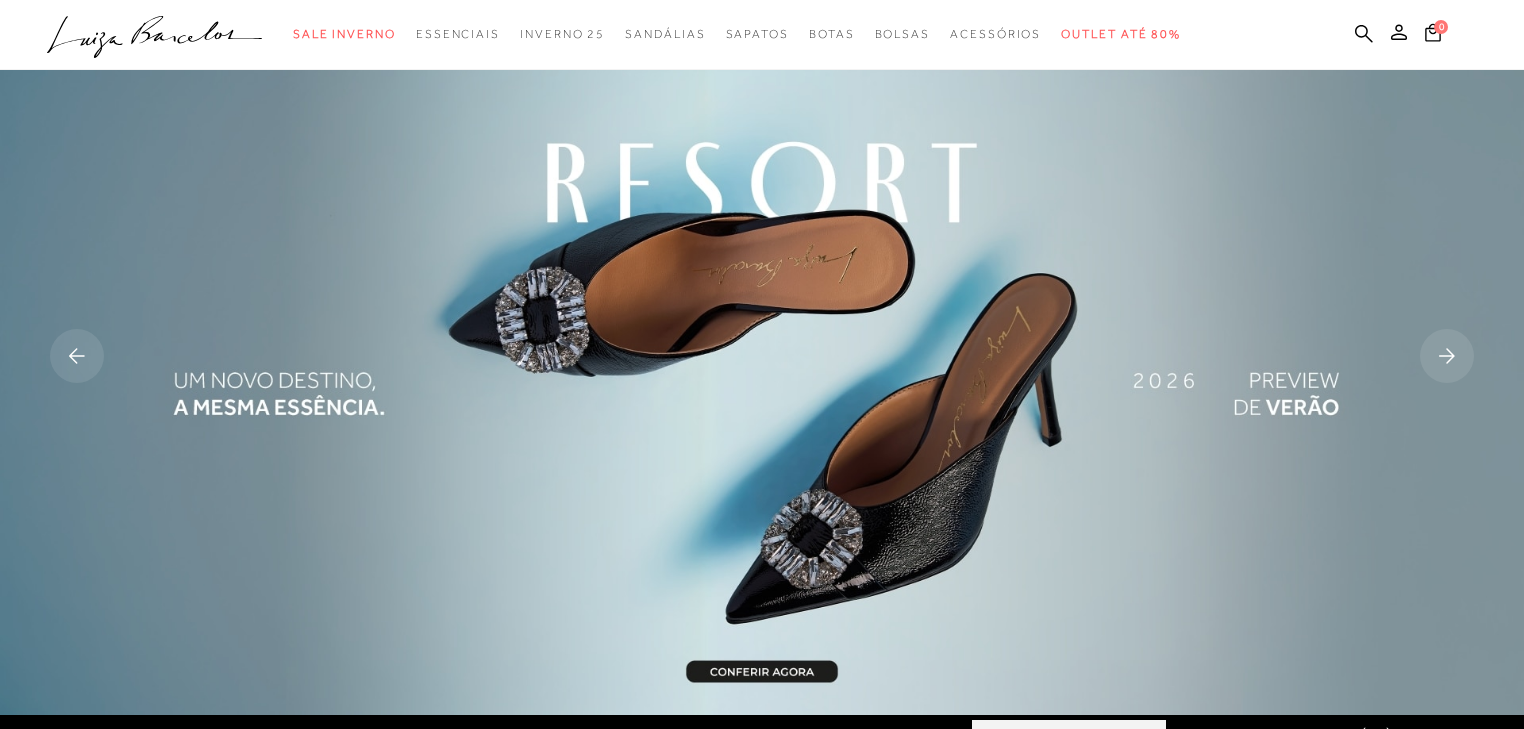 scroll, scrollTop: 0, scrollLeft: 0, axis: both 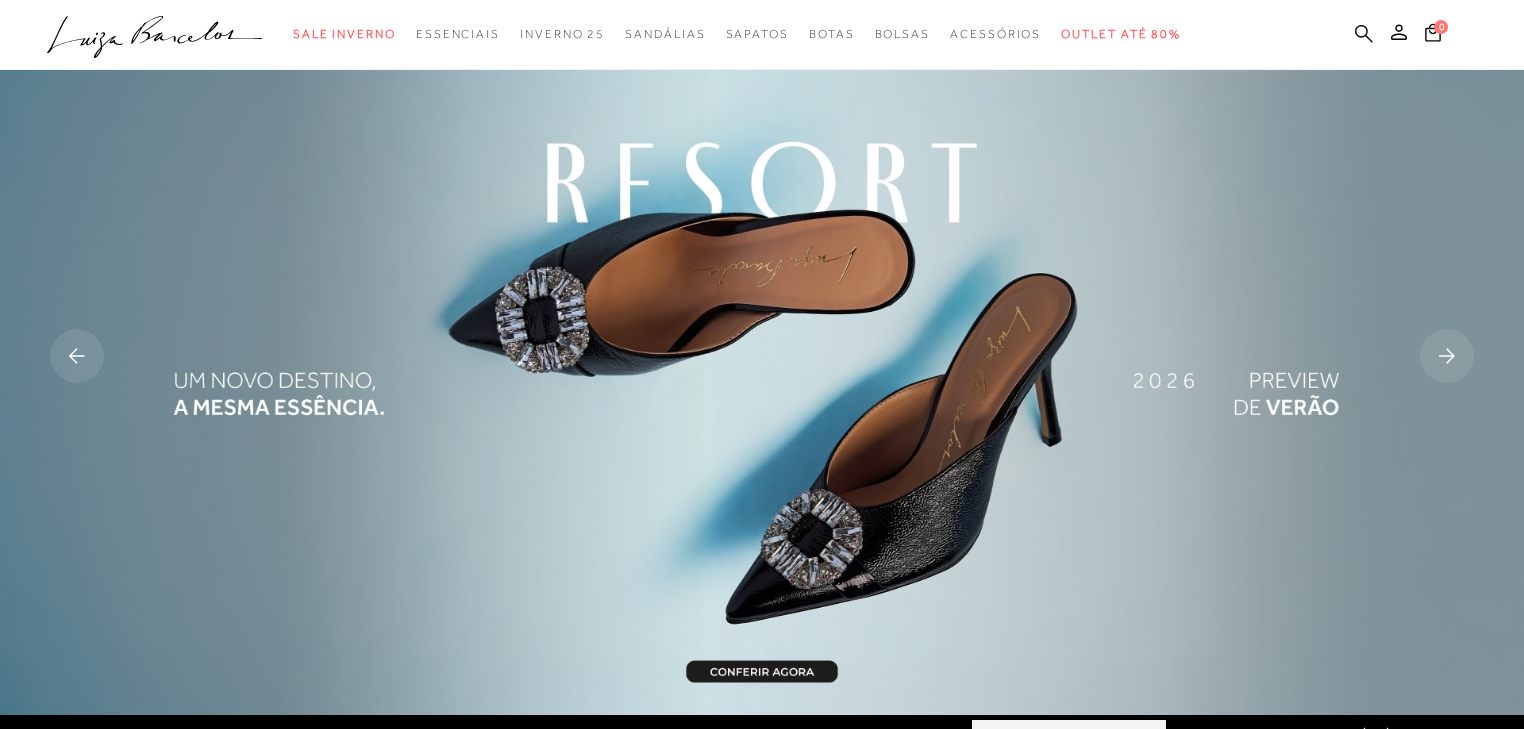 click at bounding box center (1364, 33) 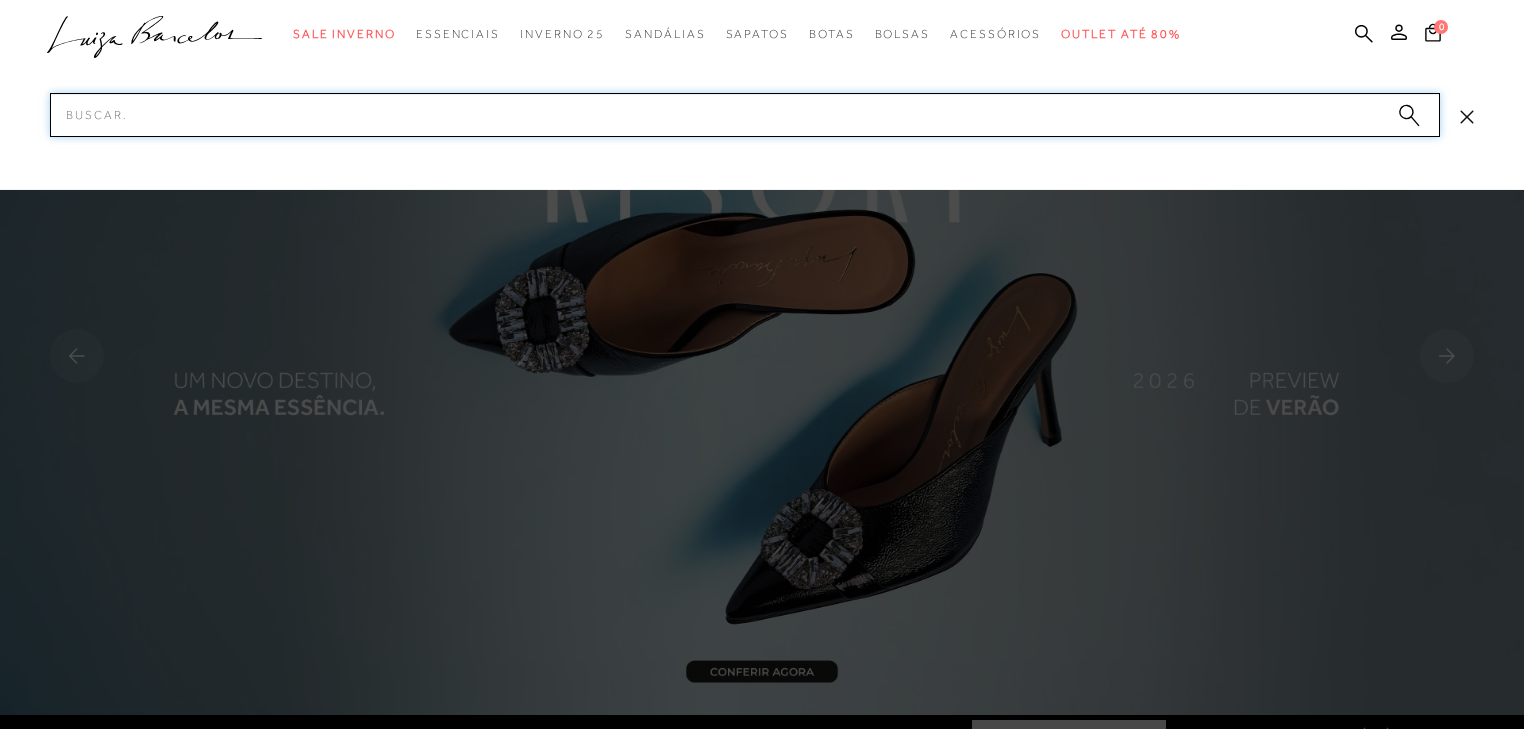 click on "Pesquisar" at bounding box center [745, 115] 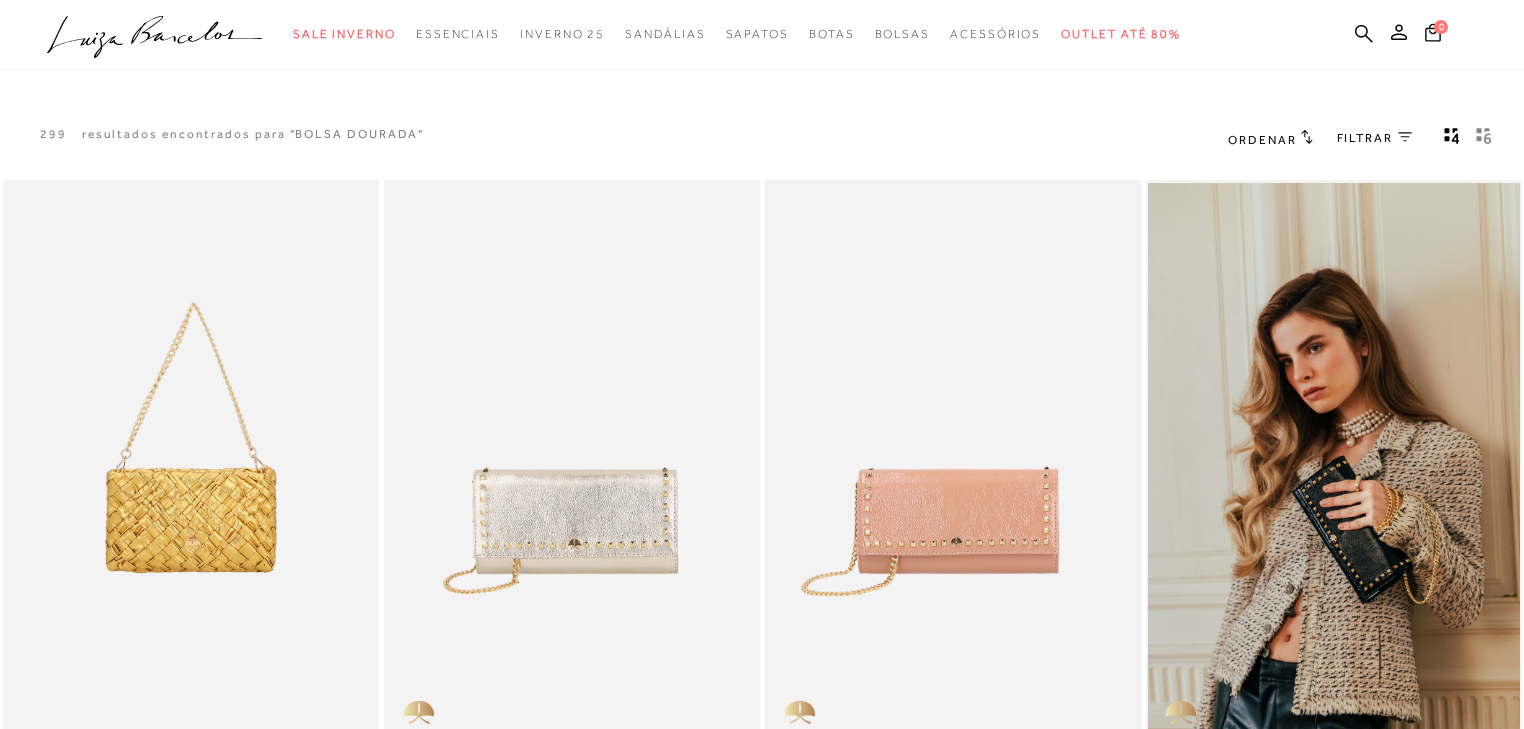 click at bounding box center (953, 462) 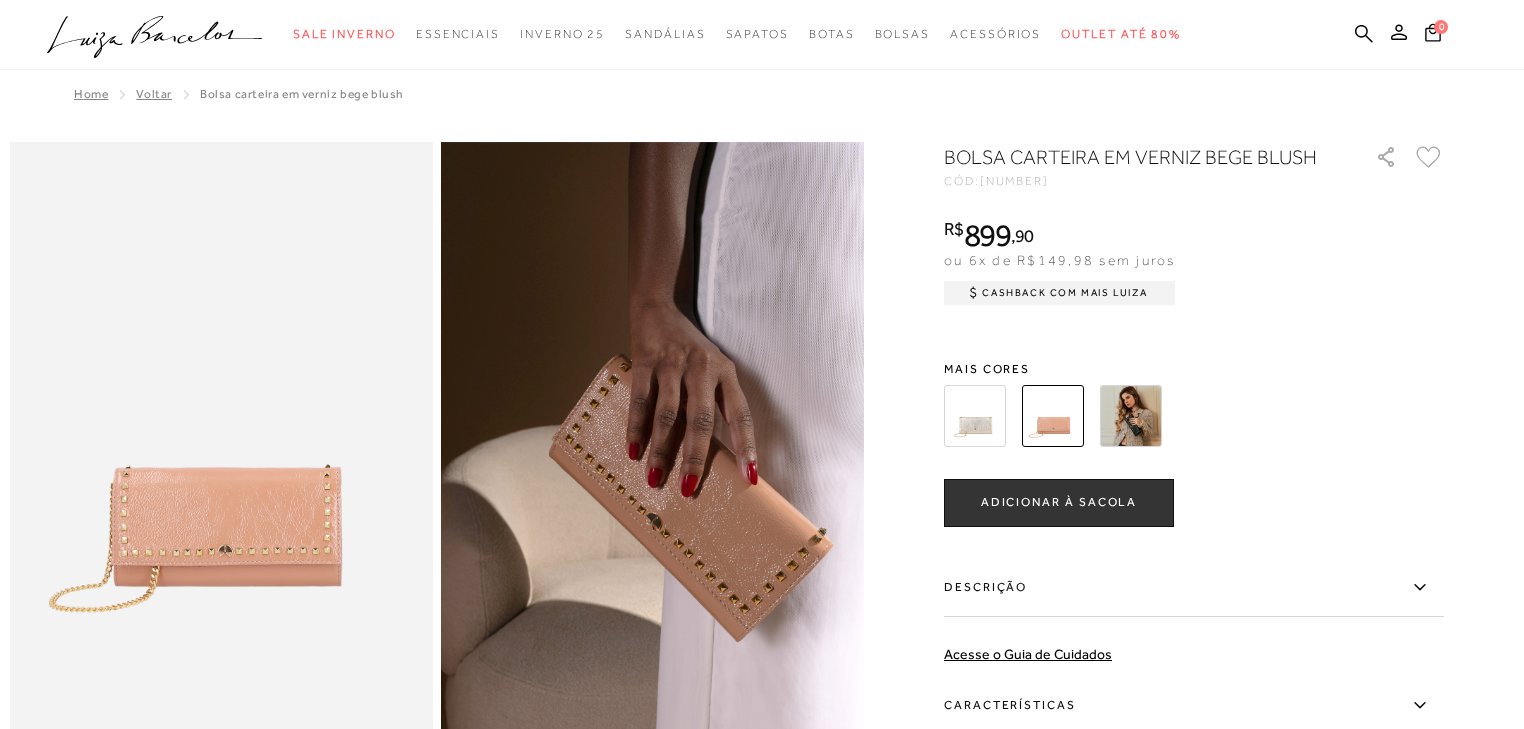 click on ".a{fill-rule:evenodd;}" at bounding box center (155, 37) 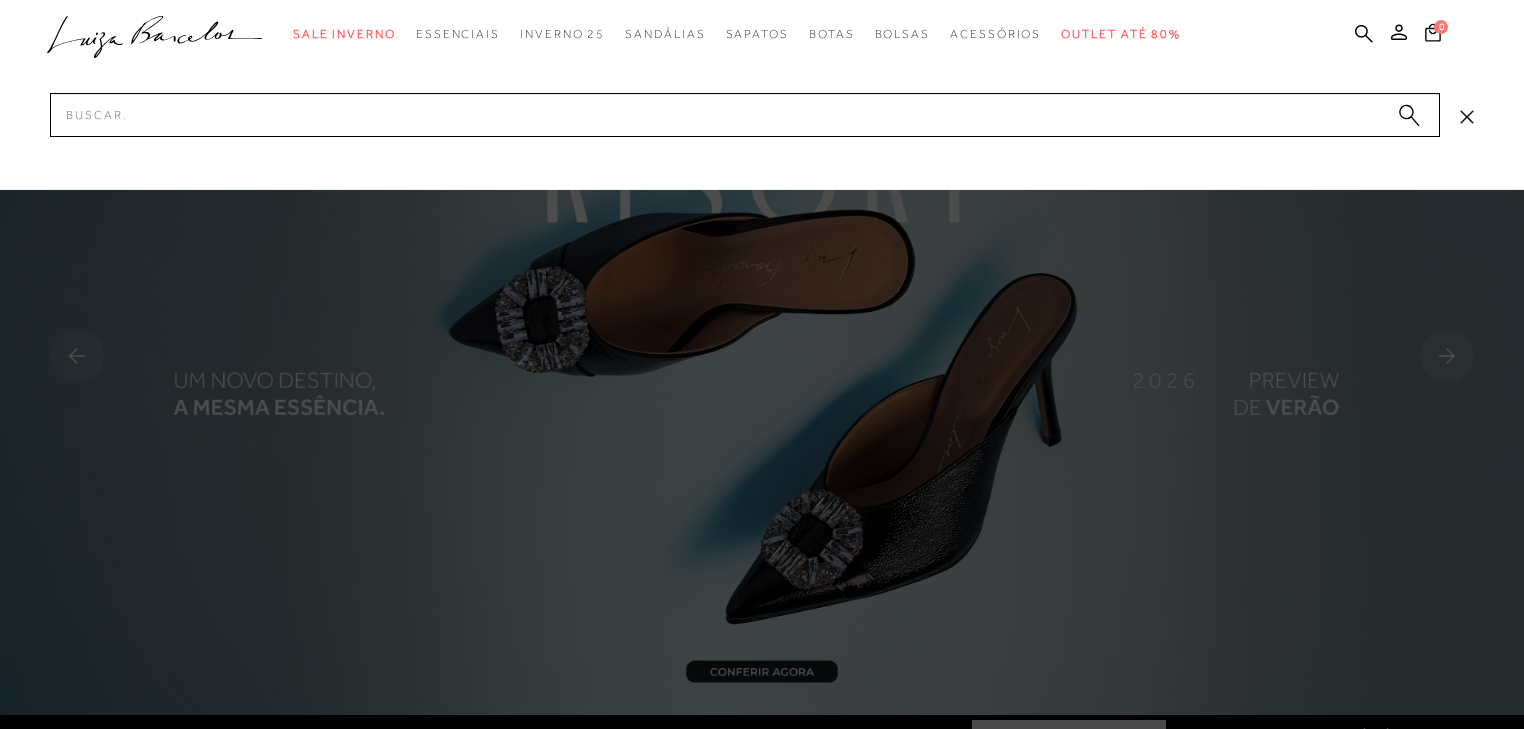 scroll, scrollTop: 0, scrollLeft: 0, axis: both 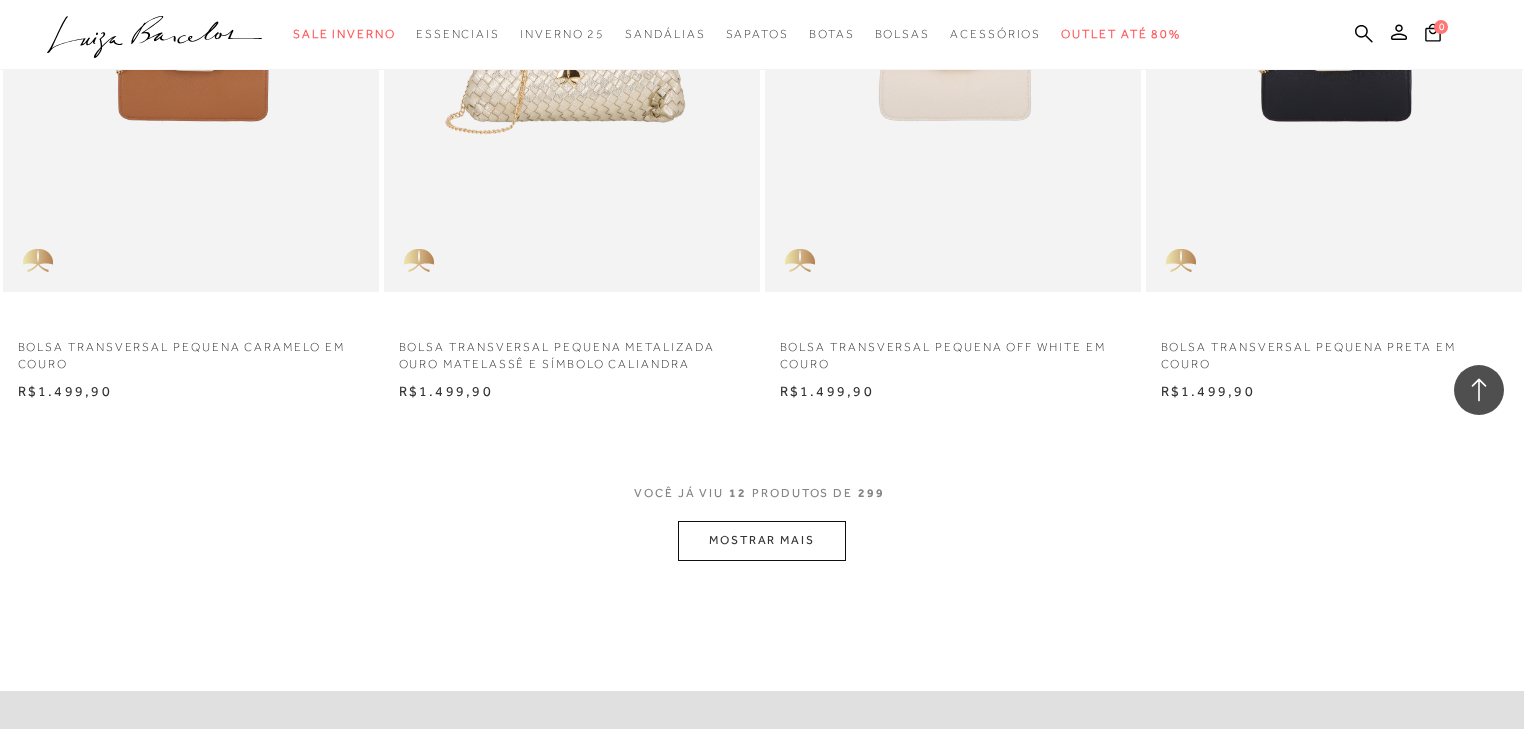 click on "MOSTRAR MAIS" at bounding box center (762, 540) 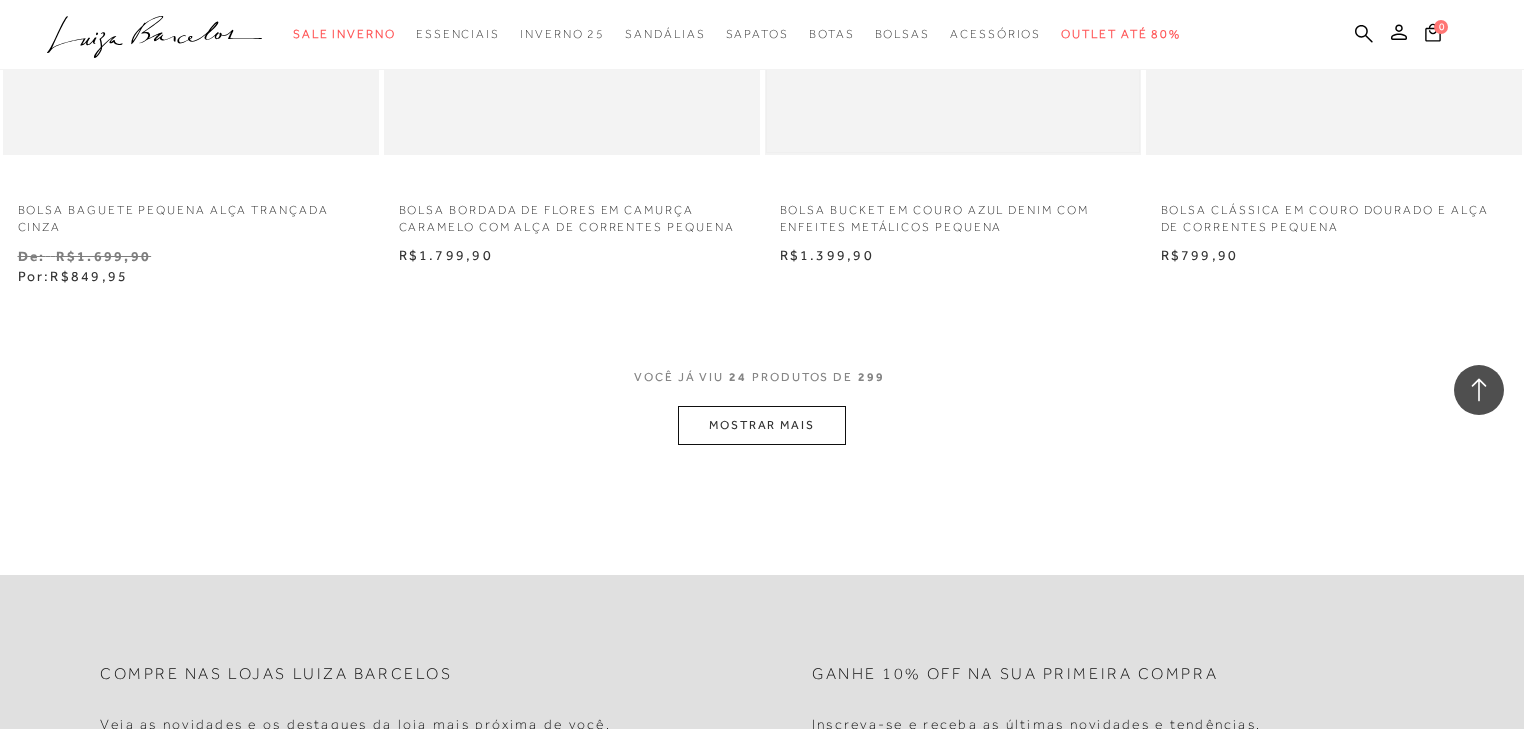 scroll, scrollTop: 4320, scrollLeft: 0, axis: vertical 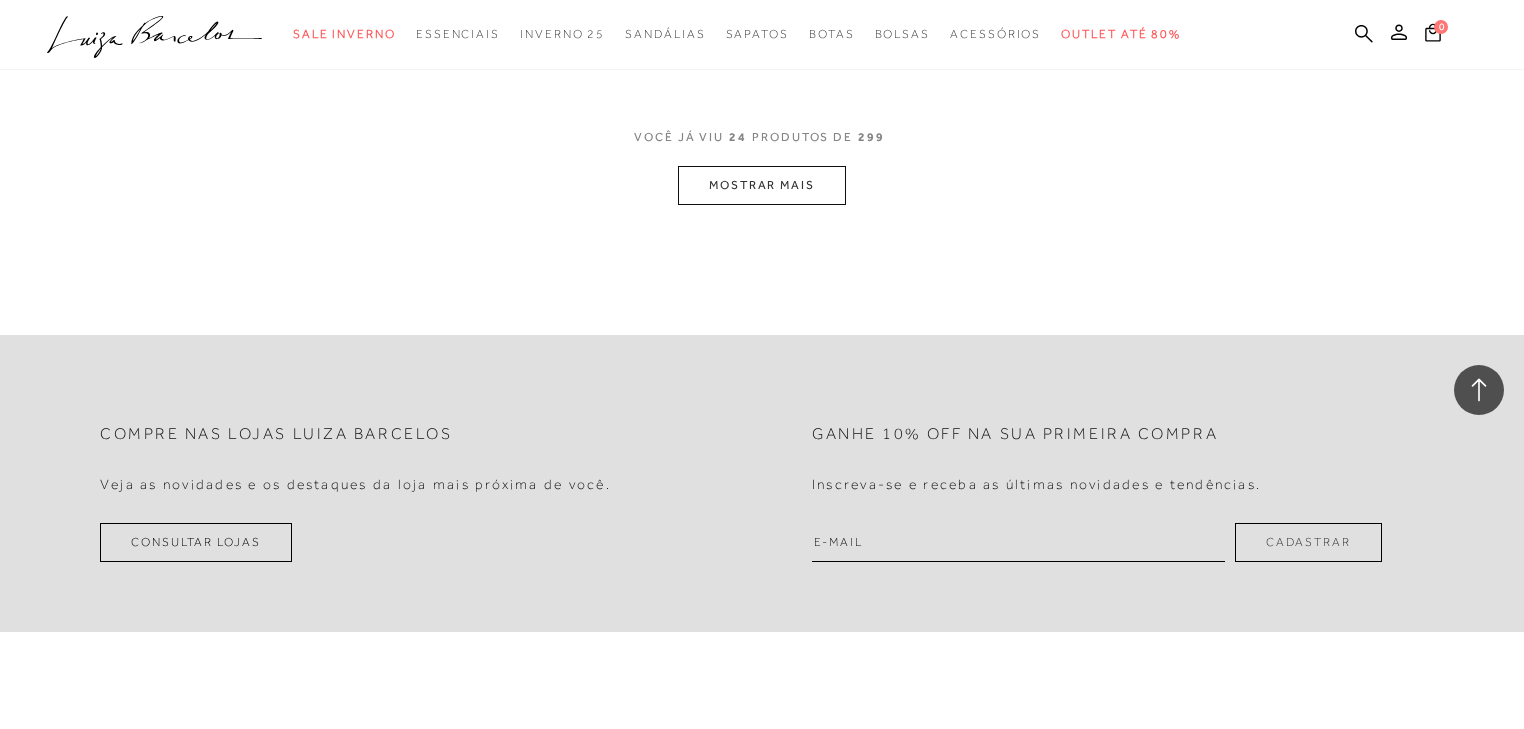 click on "MOSTRAR MAIS" at bounding box center [762, 185] 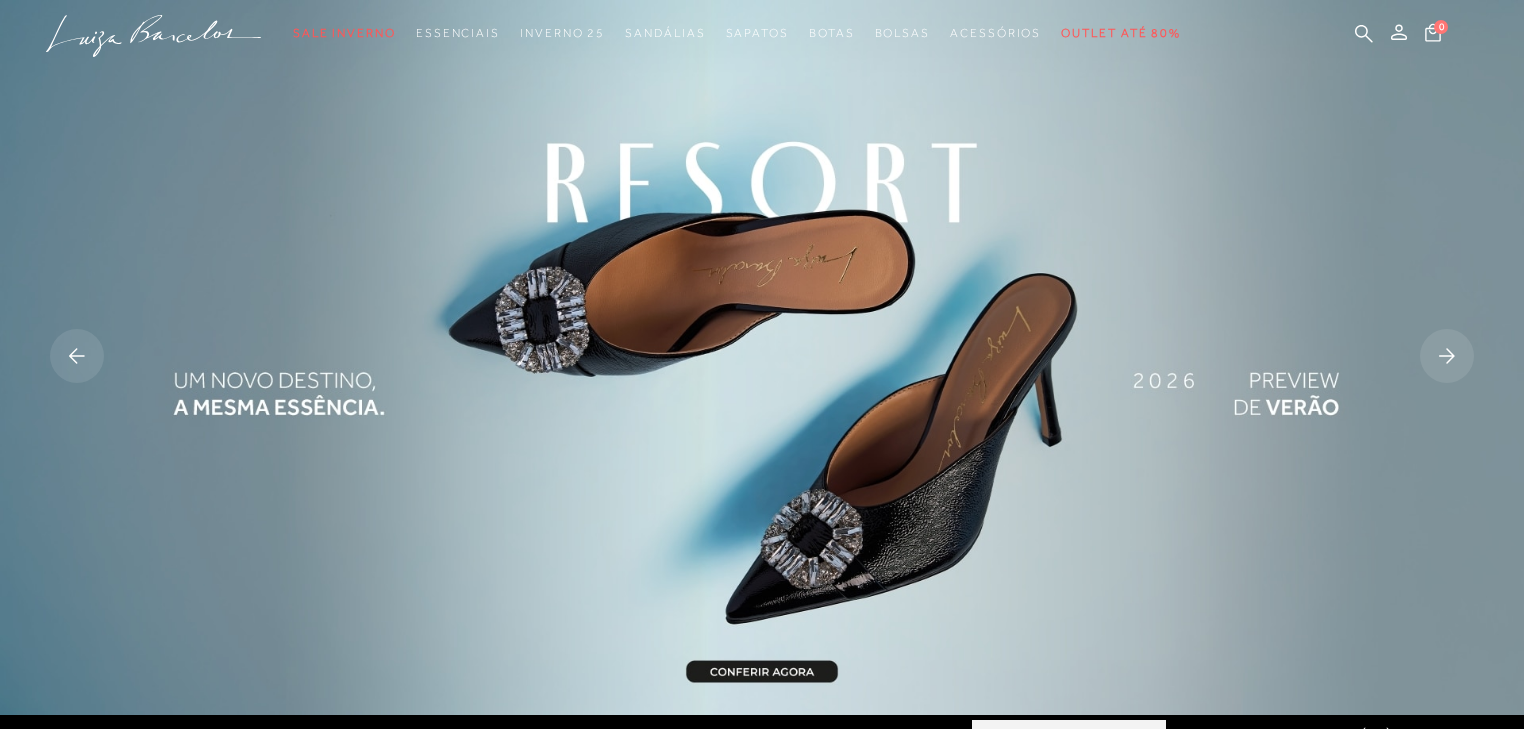 scroll, scrollTop: 0, scrollLeft: 0, axis: both 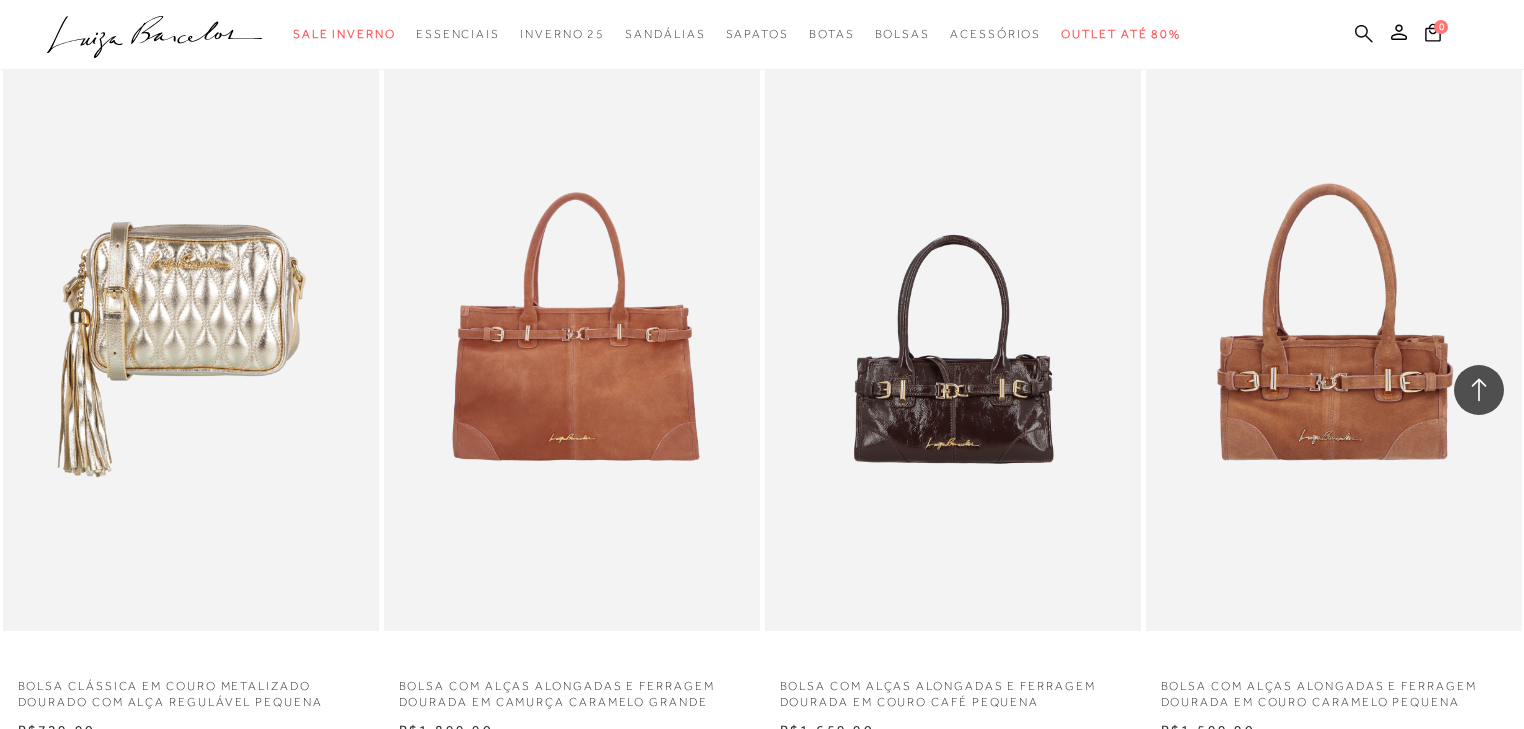 click at bounding box center [1364, 33] 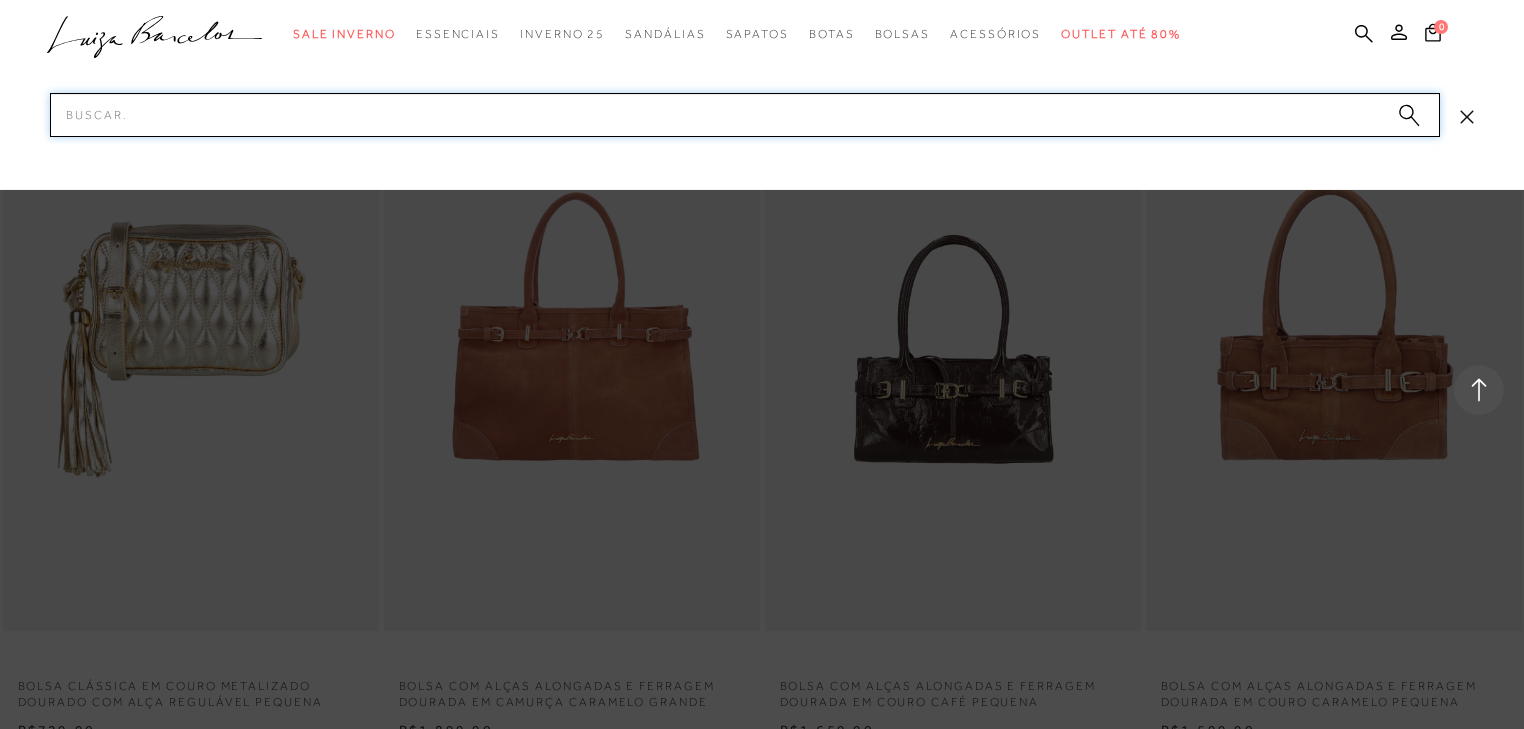 click on "Pesquisar" at bounding box center (745, 115) 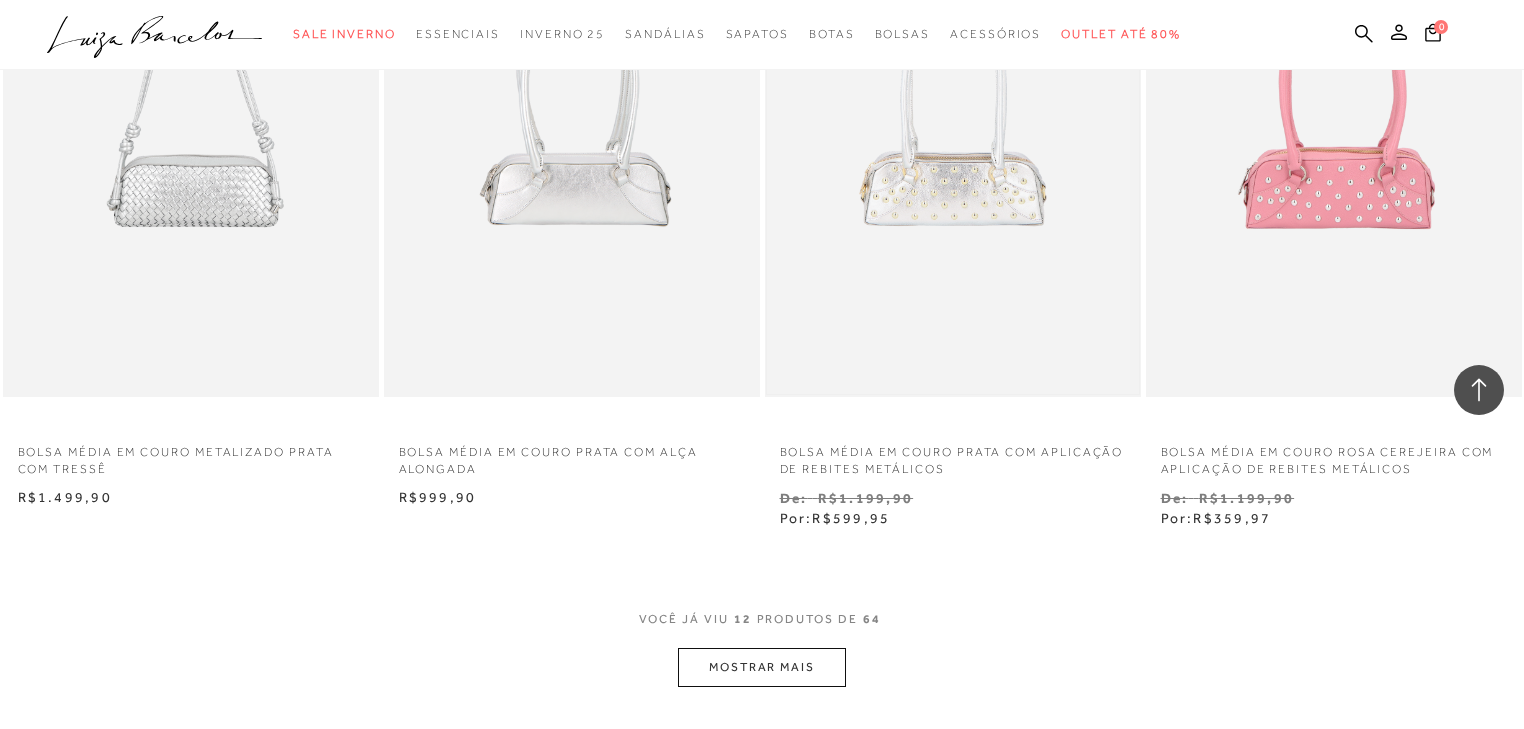 scroll, scrollTop: 2080, scrollLeft: 0, axis: vertical 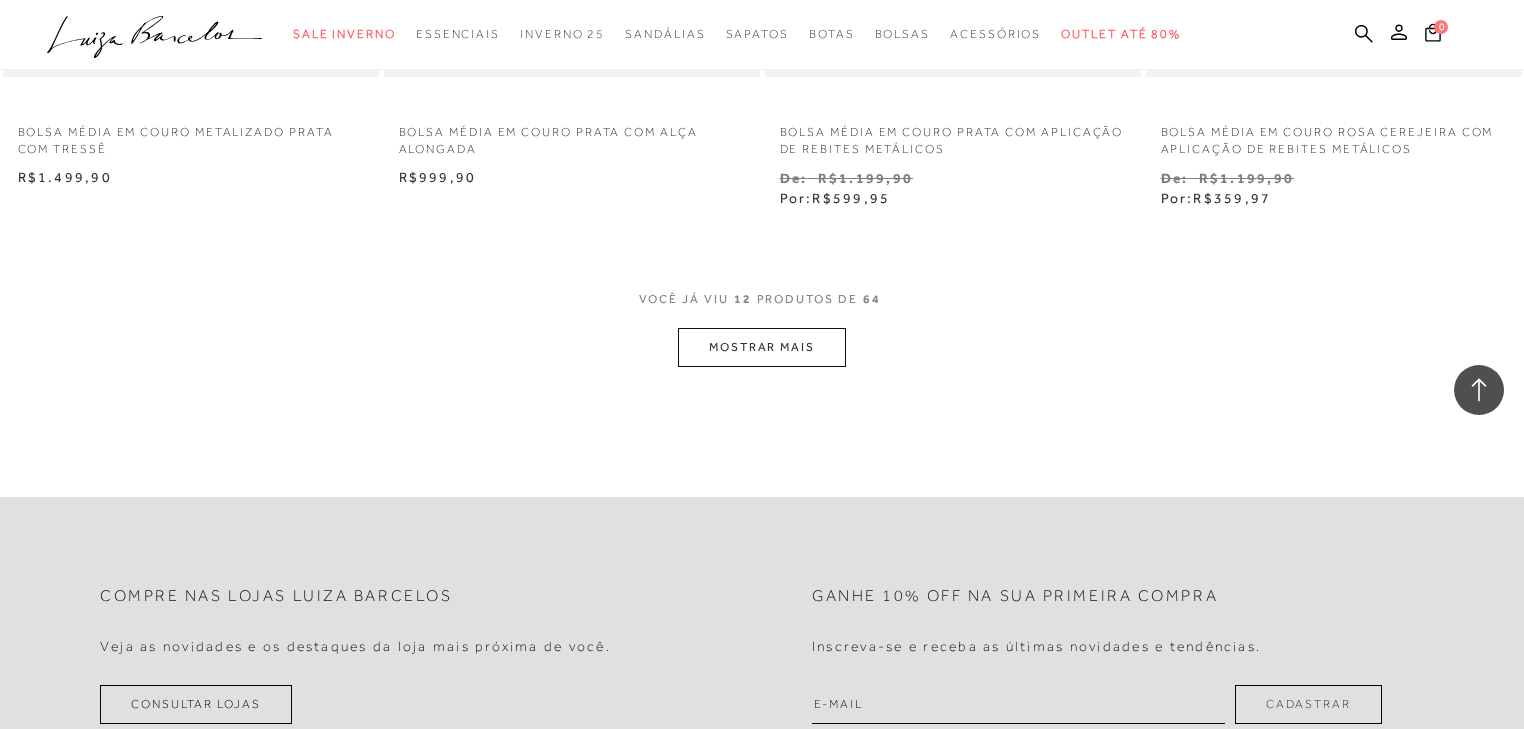 click on "MOSTRAR MAIS" at bounding box center (762, 347) 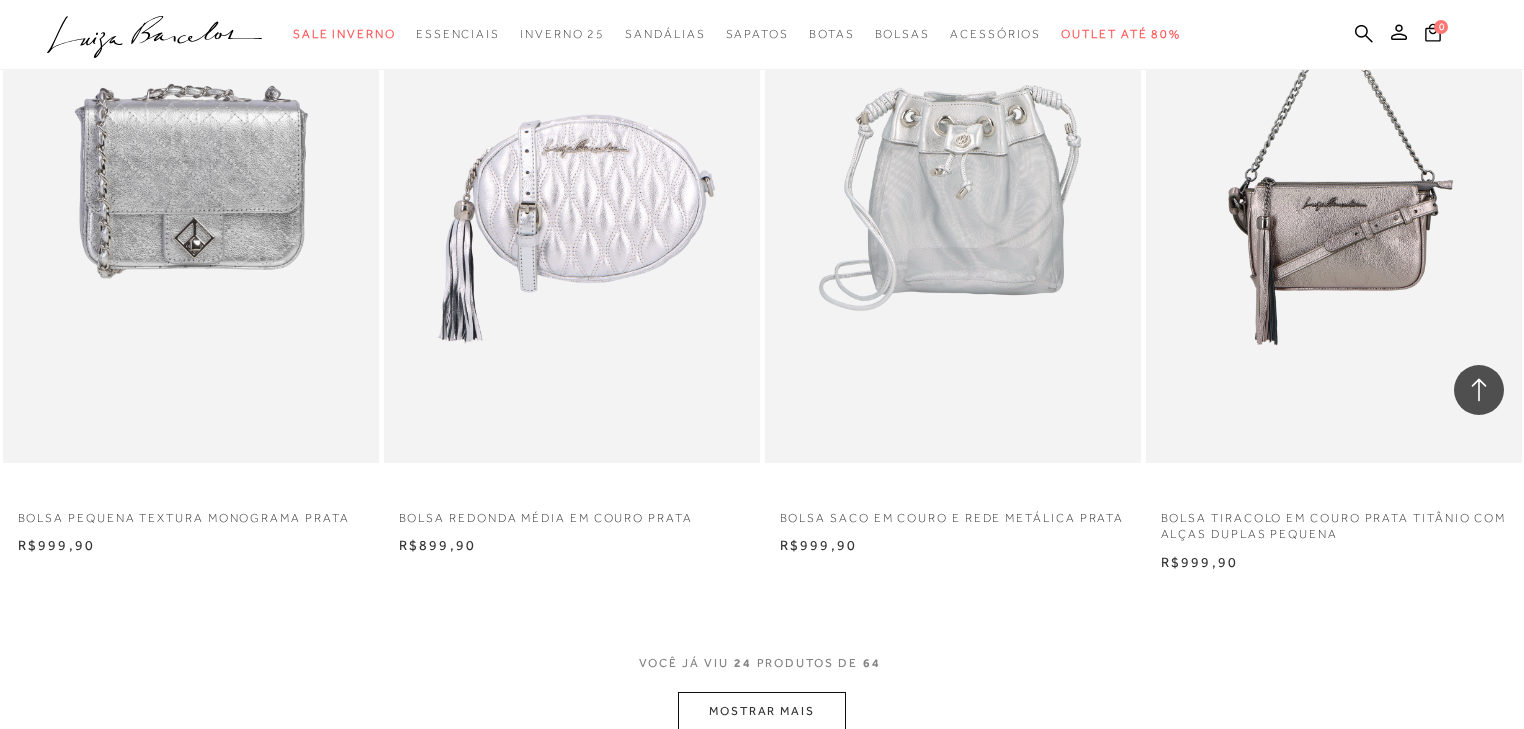 scroll, scrollTop: 4000, scrollLeft: 0, axis: vertical 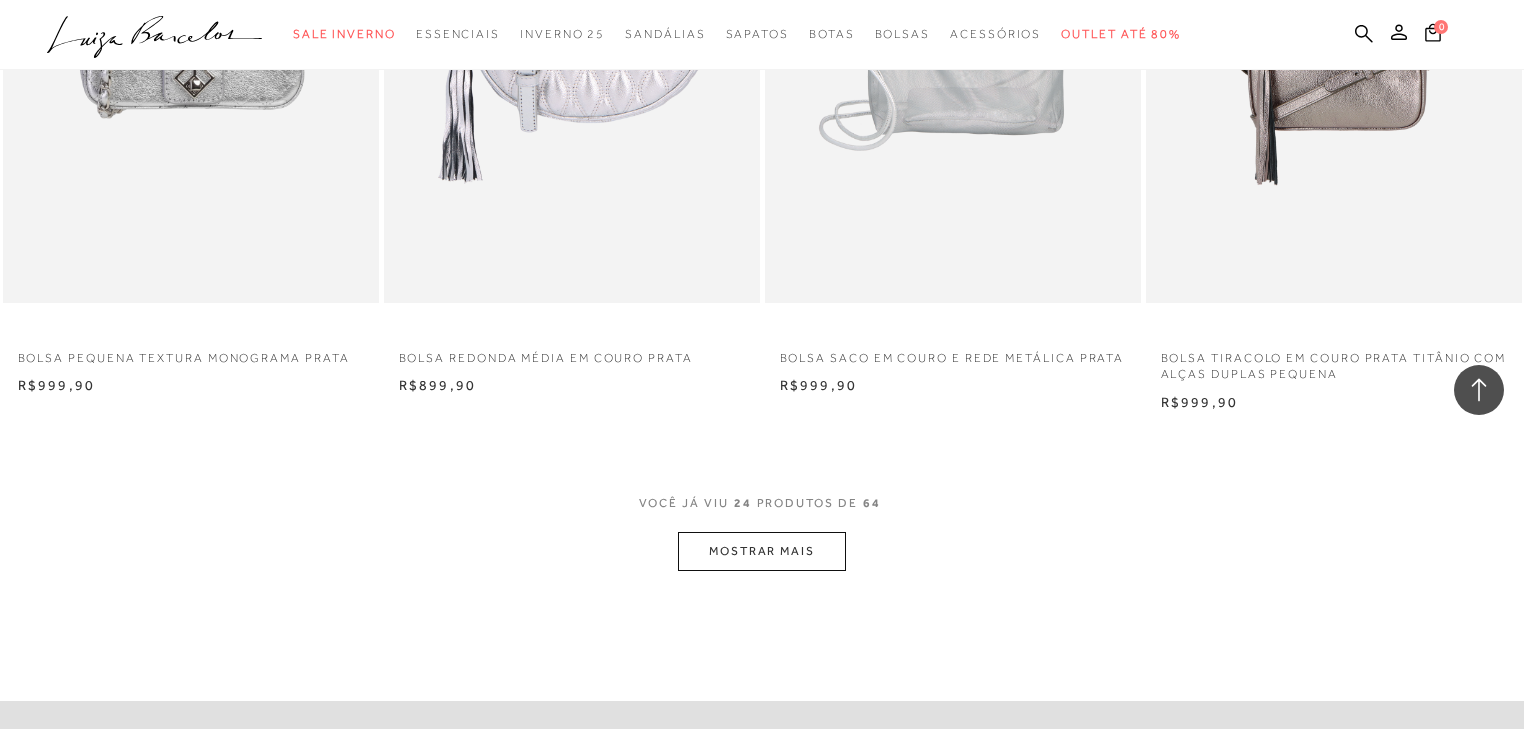 click on "MOSTRAR MAIS" at bounding box center [762, 551] 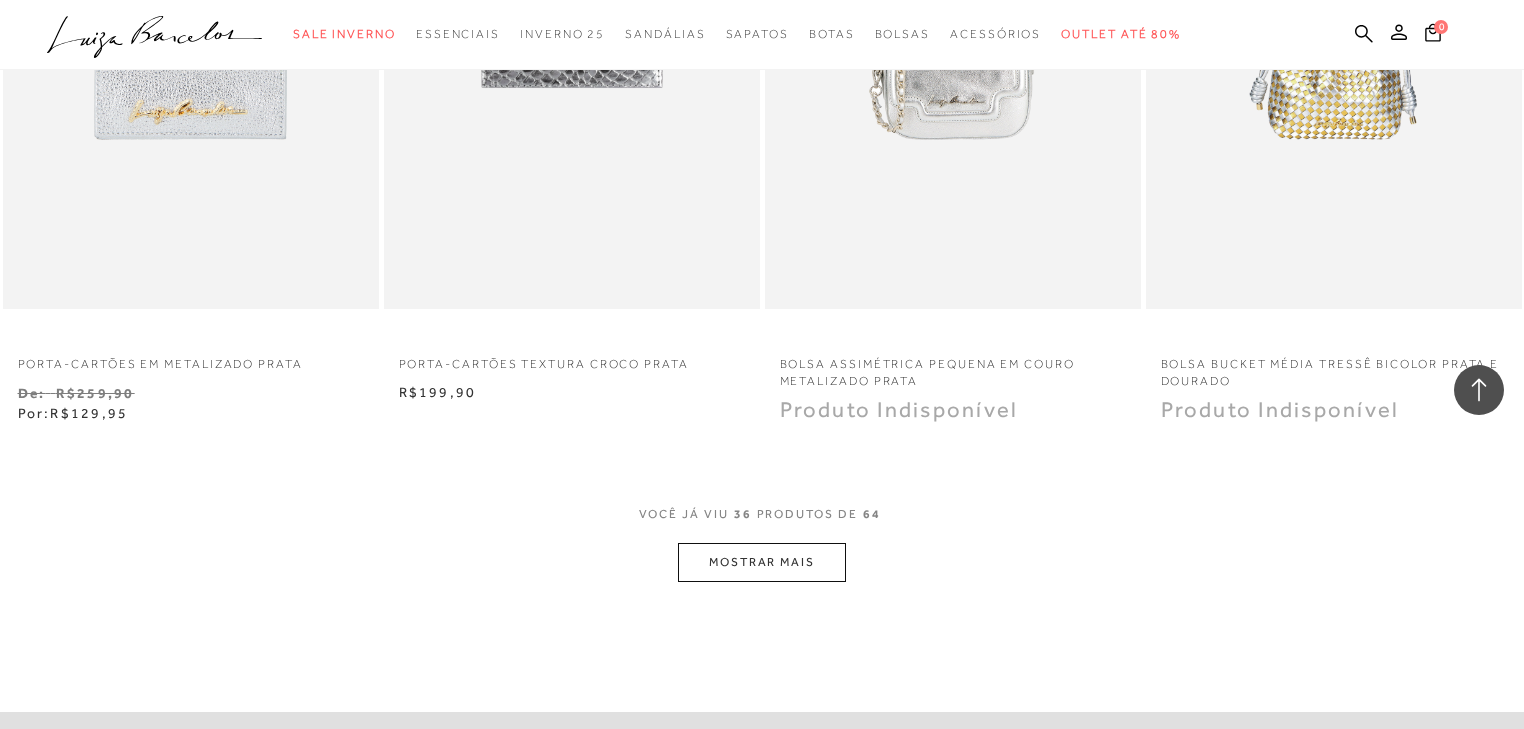 scroll, scrollTop: 6240, scrollLeft: 0, axis: vertical 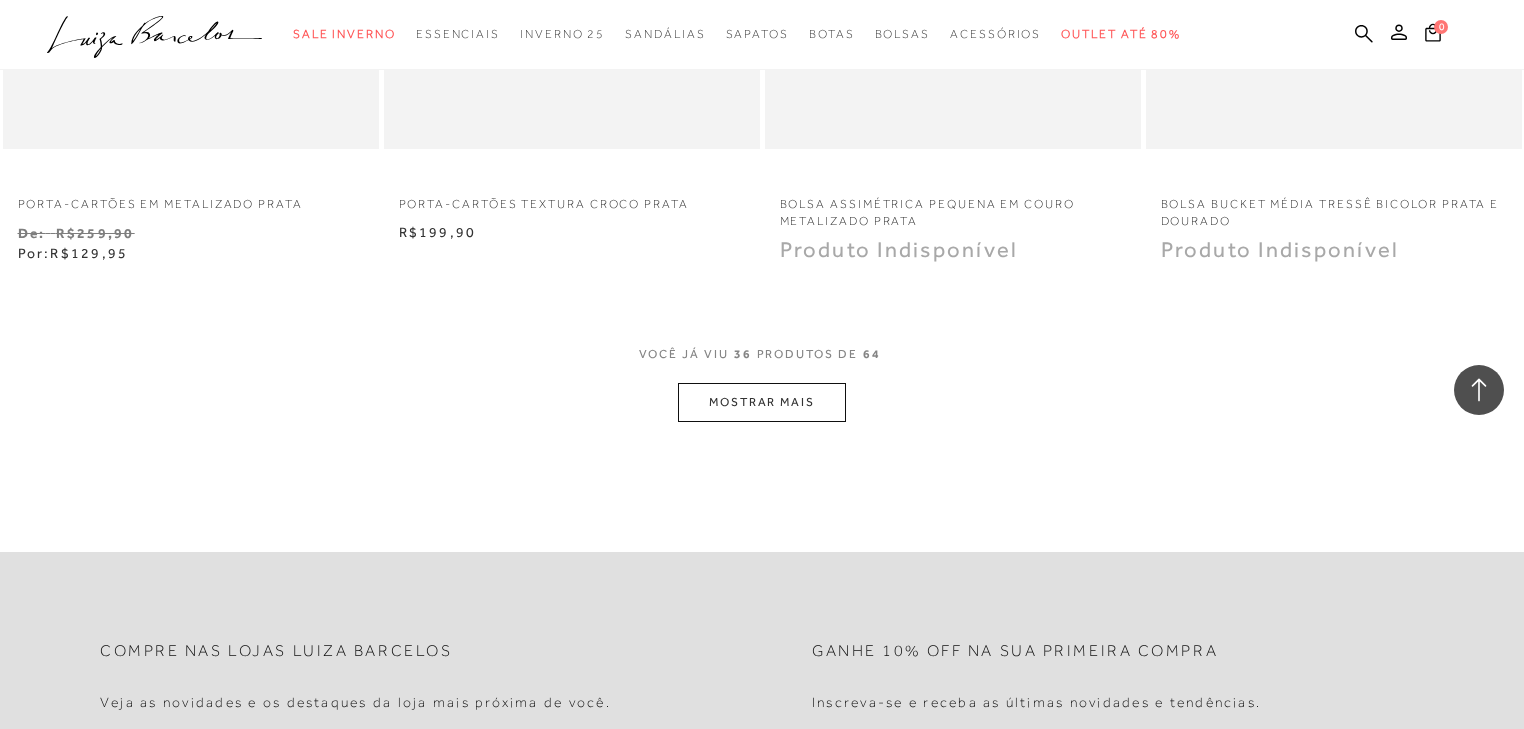 click on "MOSTRAR MAIS" at bounding box center [762, 402] 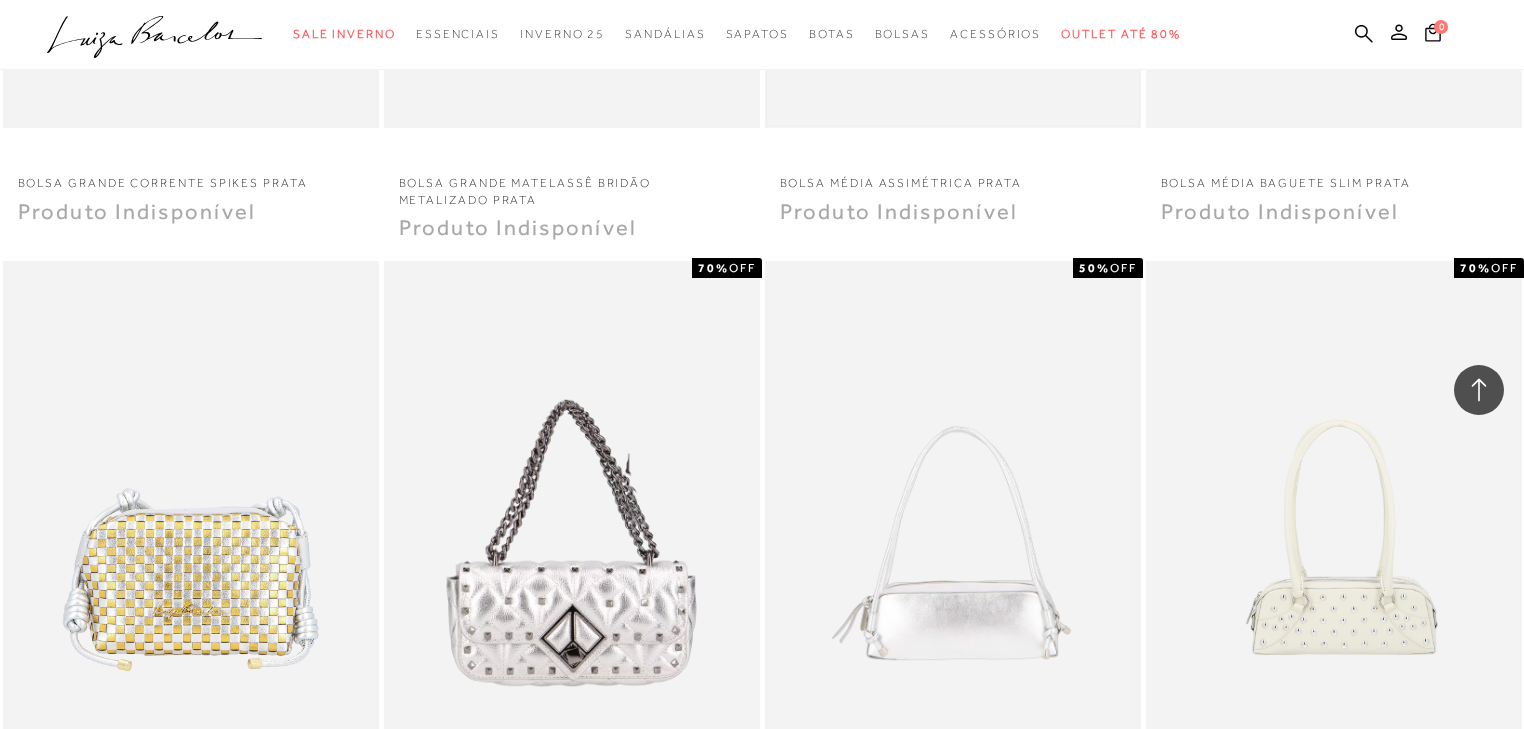 scroll, scrollTop: 7280, scrollLeft: 0, axis: vertical 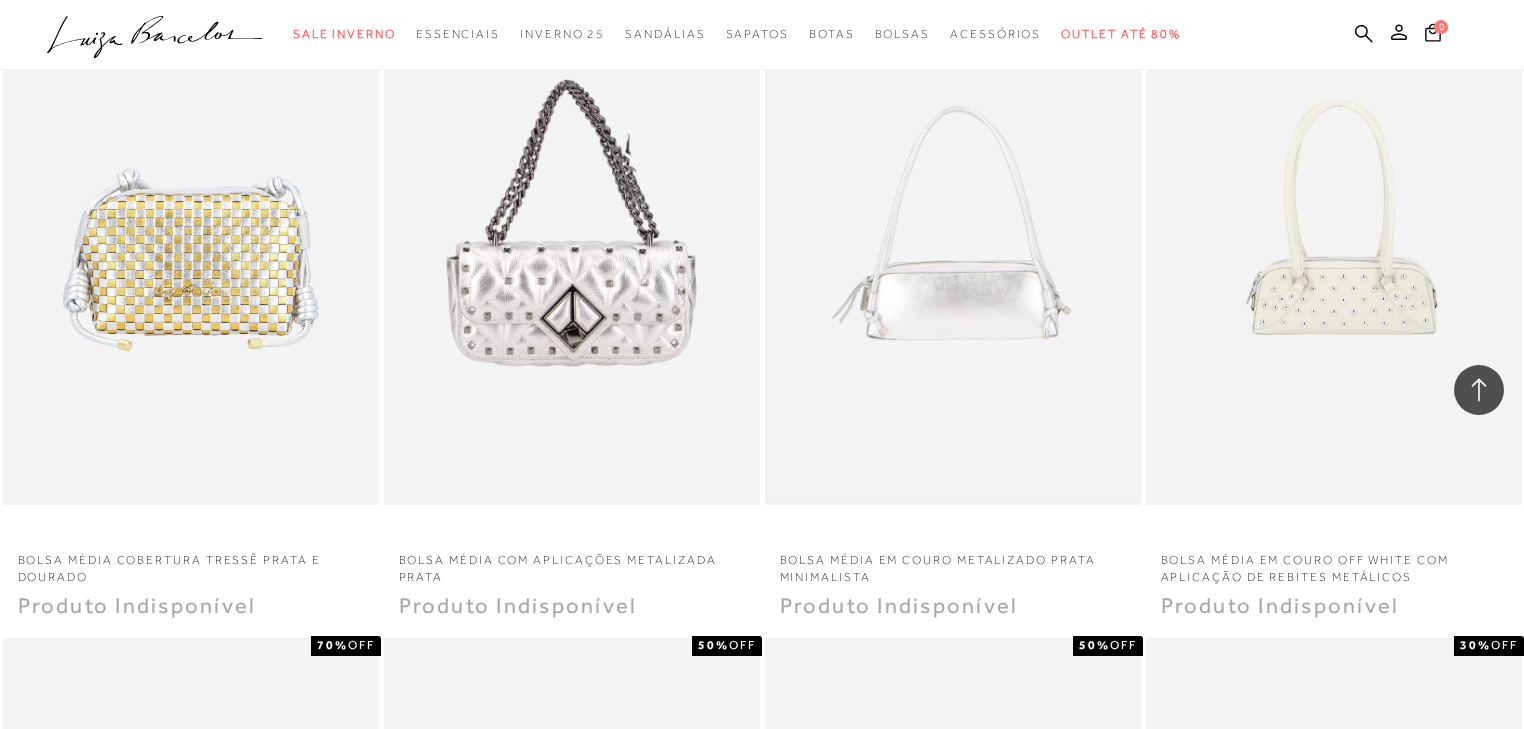 click at bounding box center [953, 223] 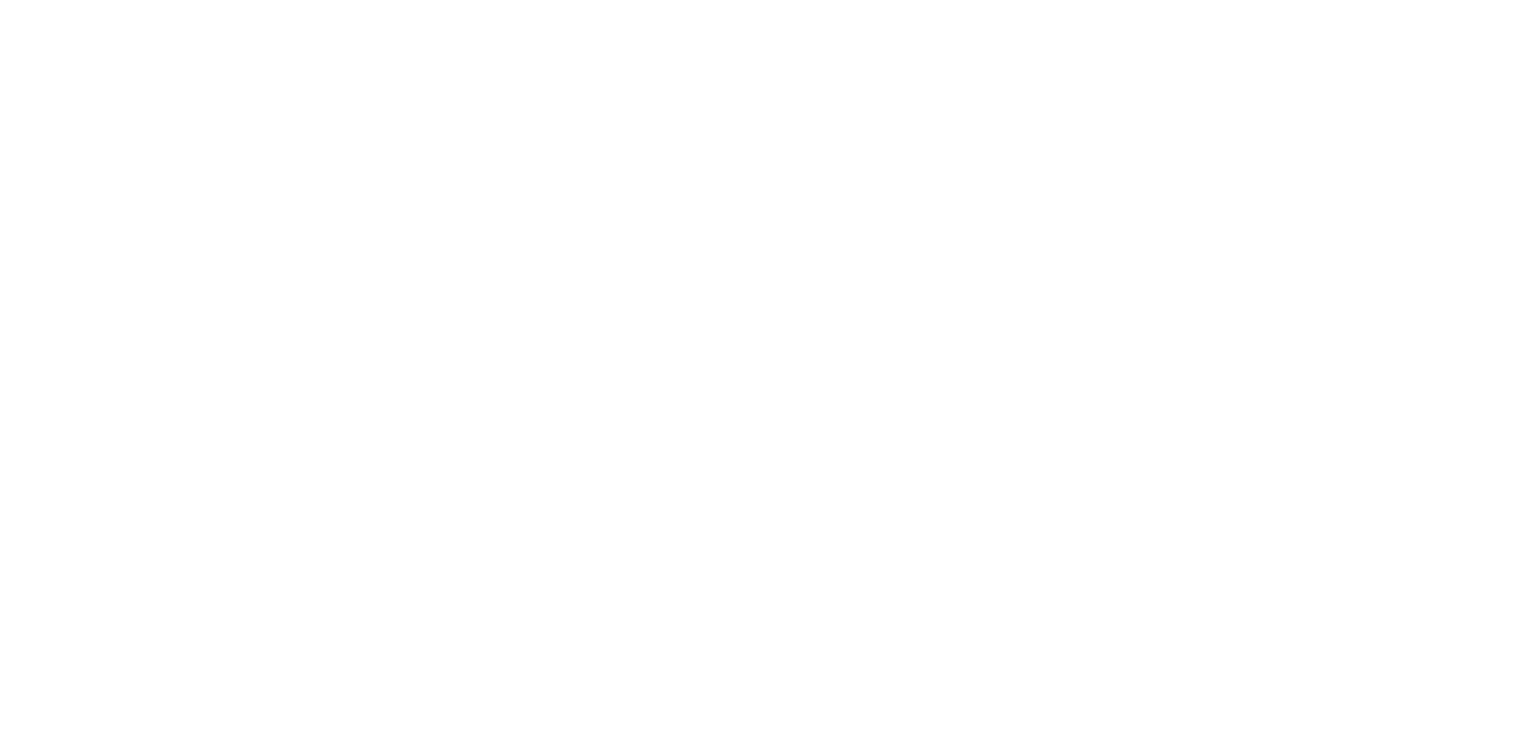 scroll, scrollTop: 0, scrollLeft: 0, axis: both 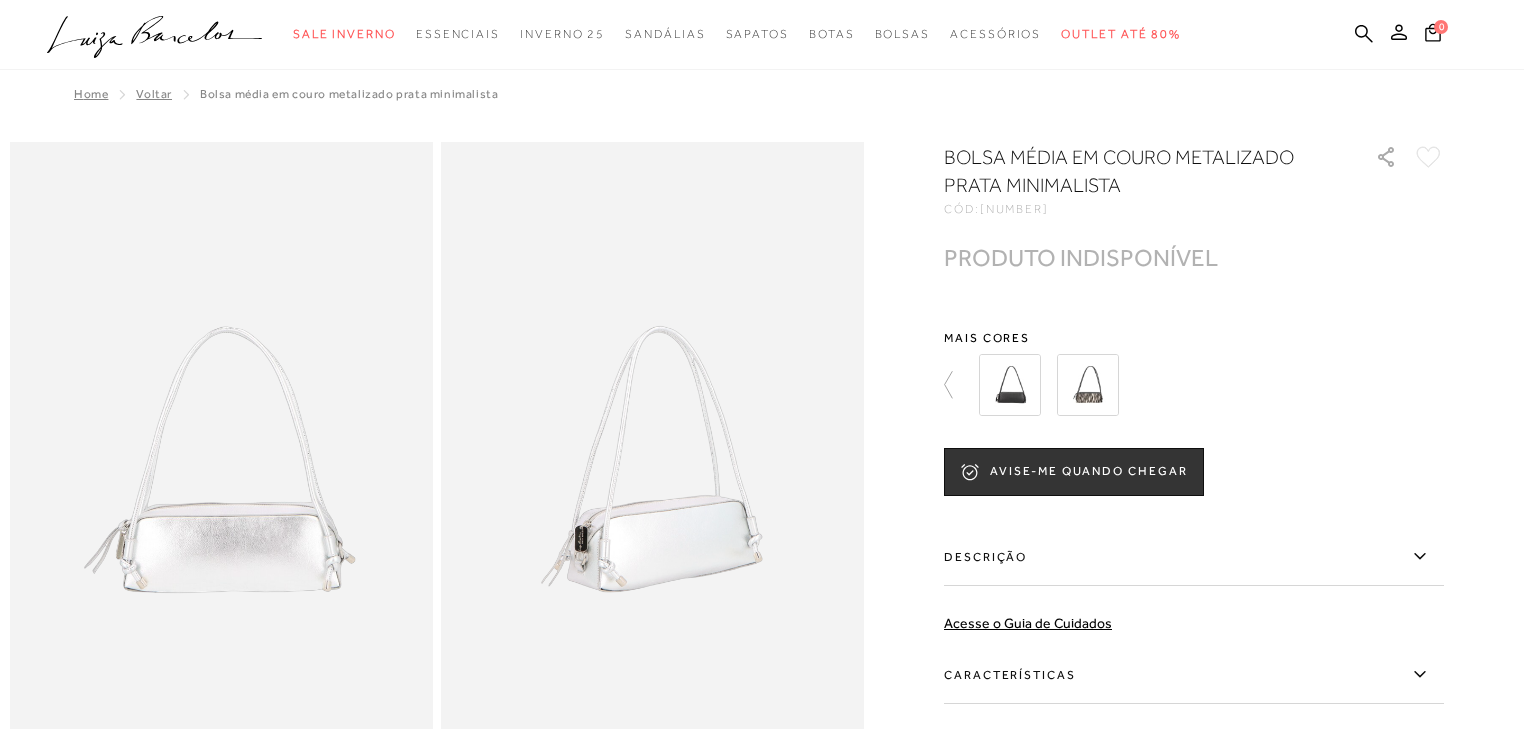 drag, startPoint x: 988, startPoint y: 213, endPoint x: 1083, endPoint y: 204, distance: 95.42536 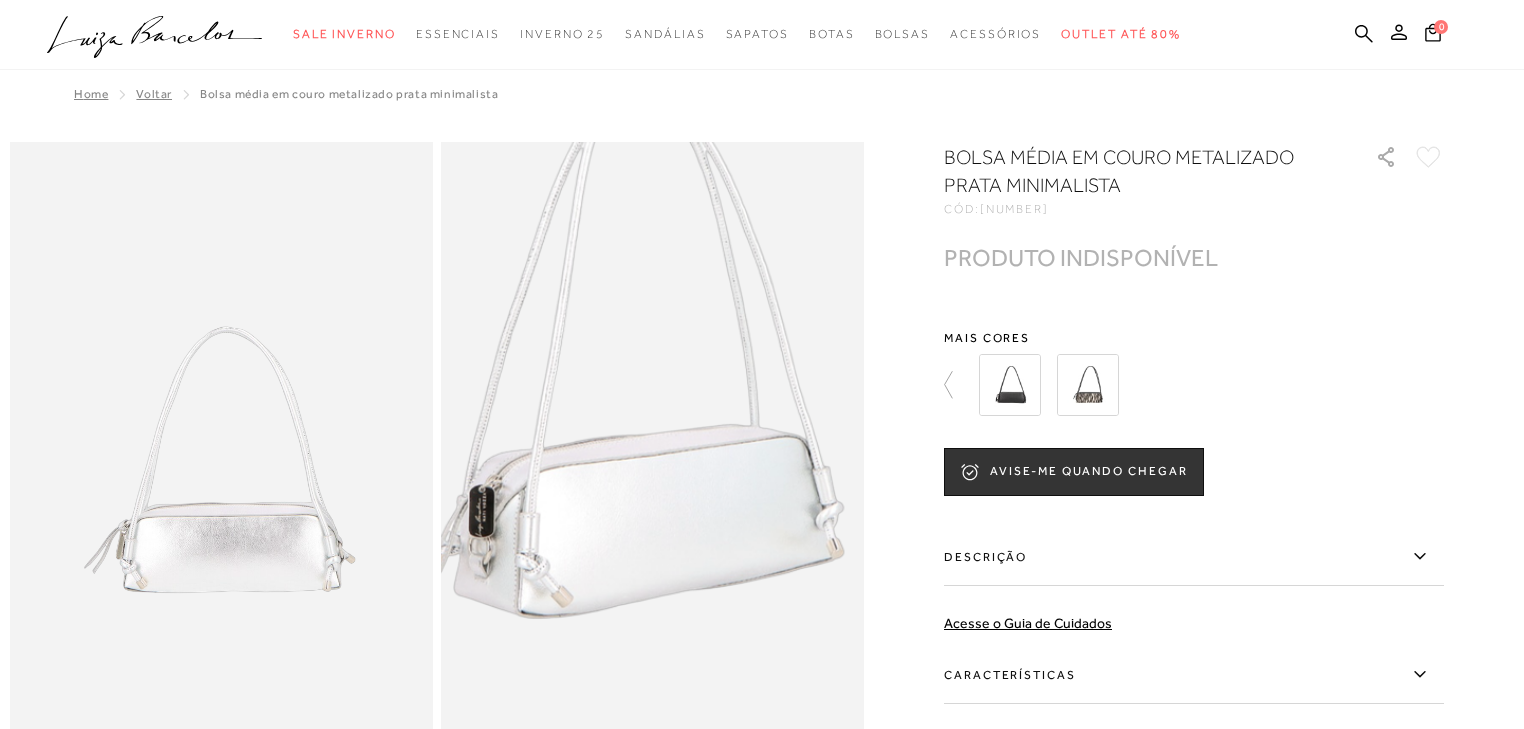 click at bounding box center (221, 459) 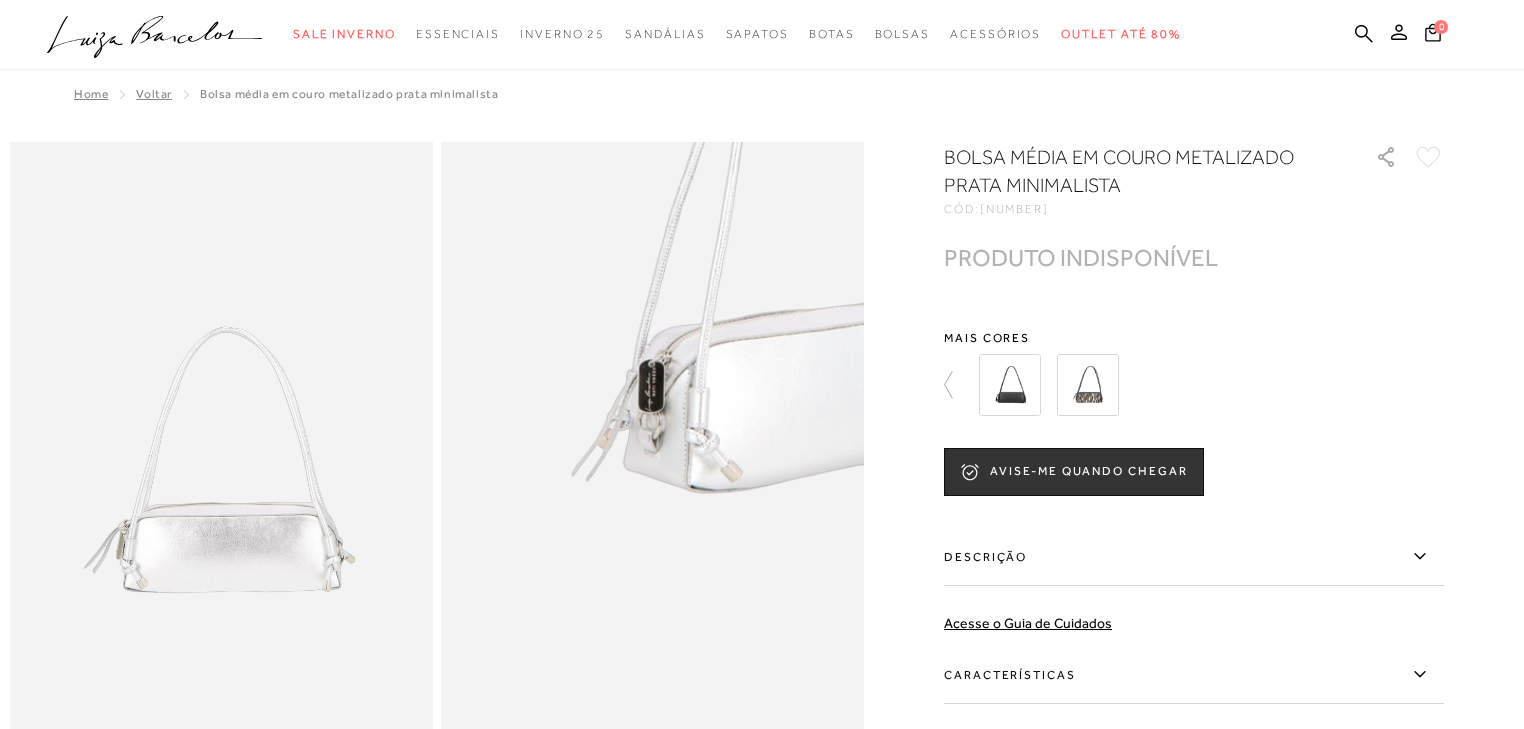 drag, startPoint x: 512, startPoint y: 699, endPoint x: 508, endPoint y: 716, distance: 17.464249 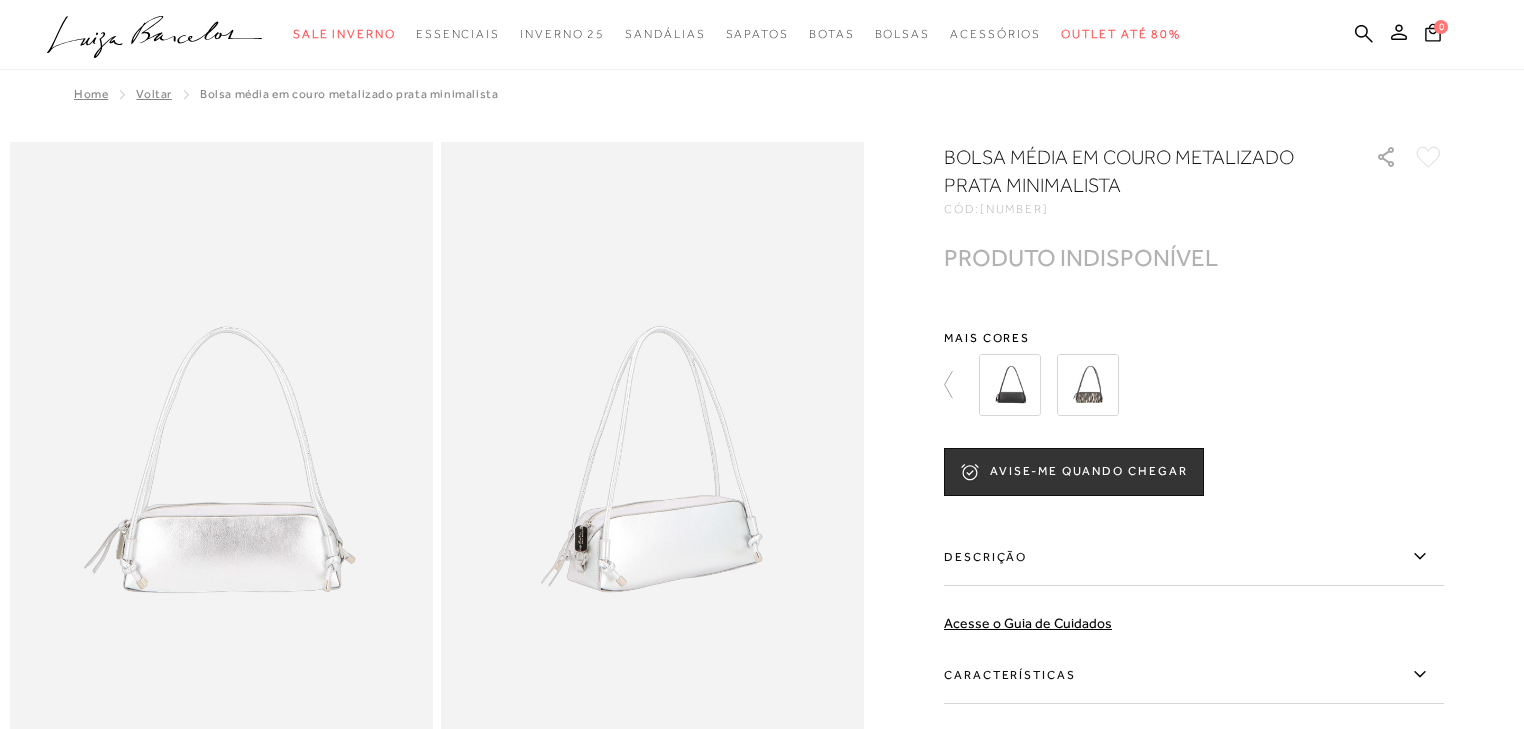 click on "BOLSA MÉDIA EM COURO METALIZADO PRATA MINIMALISTA
CÓD:
777711096
×
É necessário selecionar um tamanho para adicionar o produto como favorito.
PRODUTO INDISPONÍVEL
PRODUTO INDISPONÍVEL
Mais cores" at bounding box center (1194, 520) 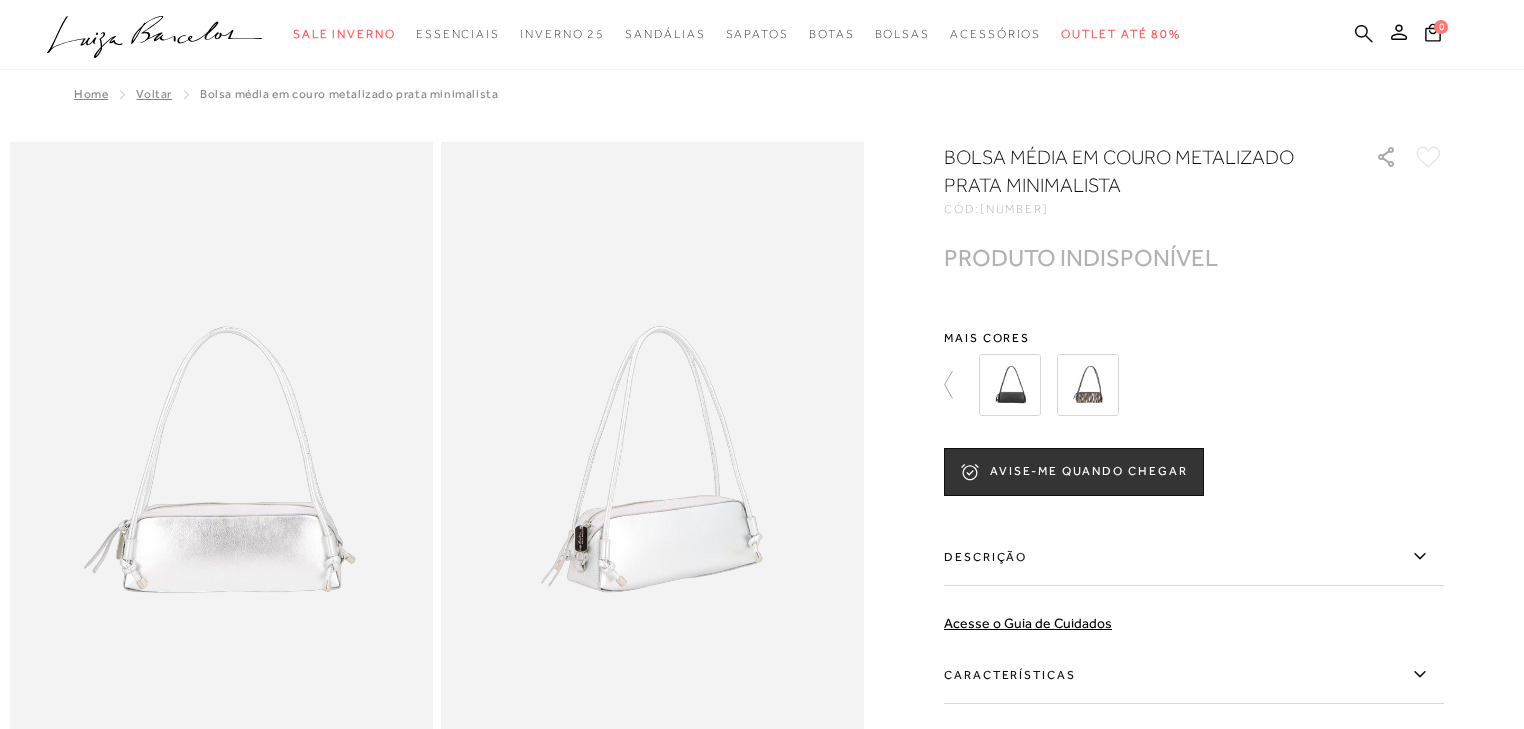 click at bounding box center [1364, 33] 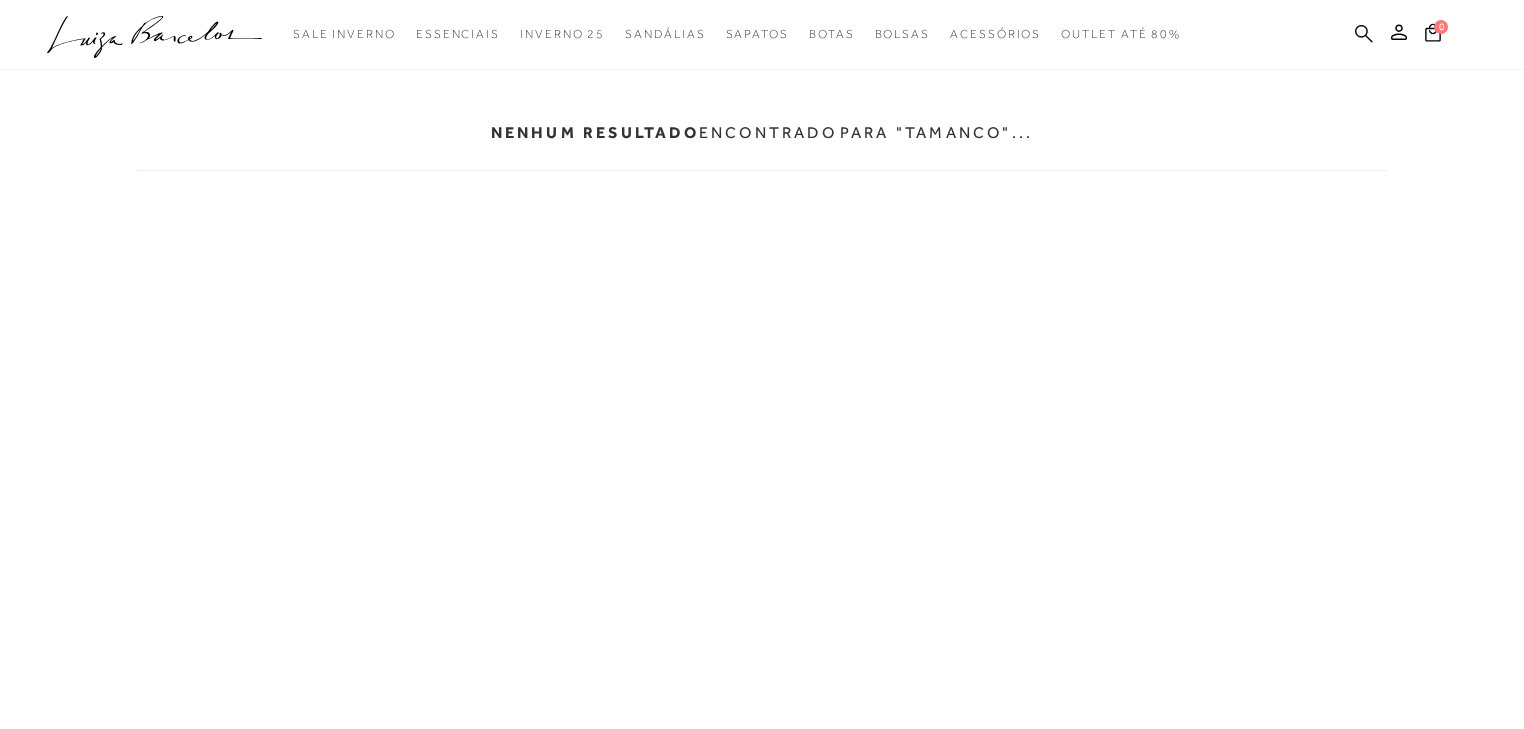 click at bounding box center [1364, 33] 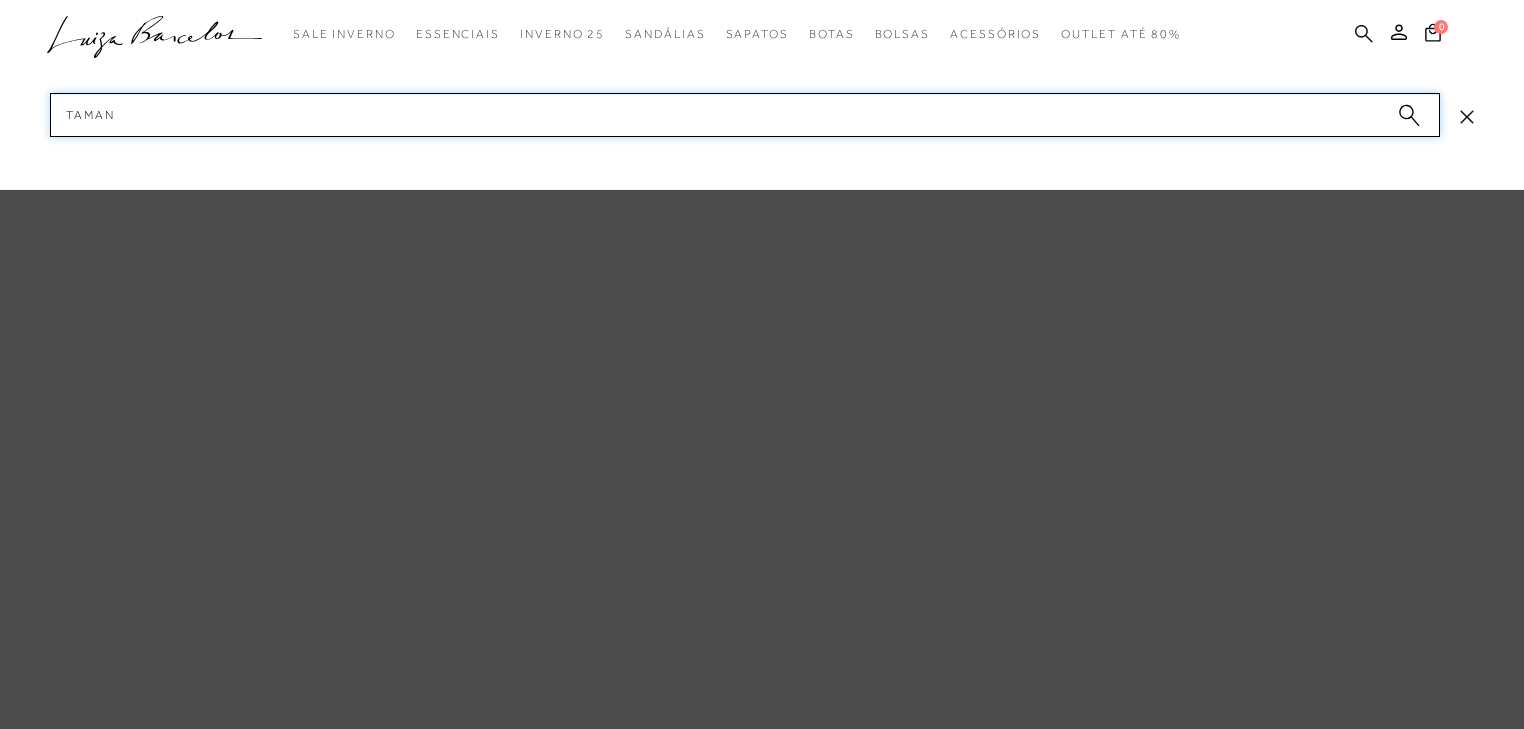 type on "TAMANC" 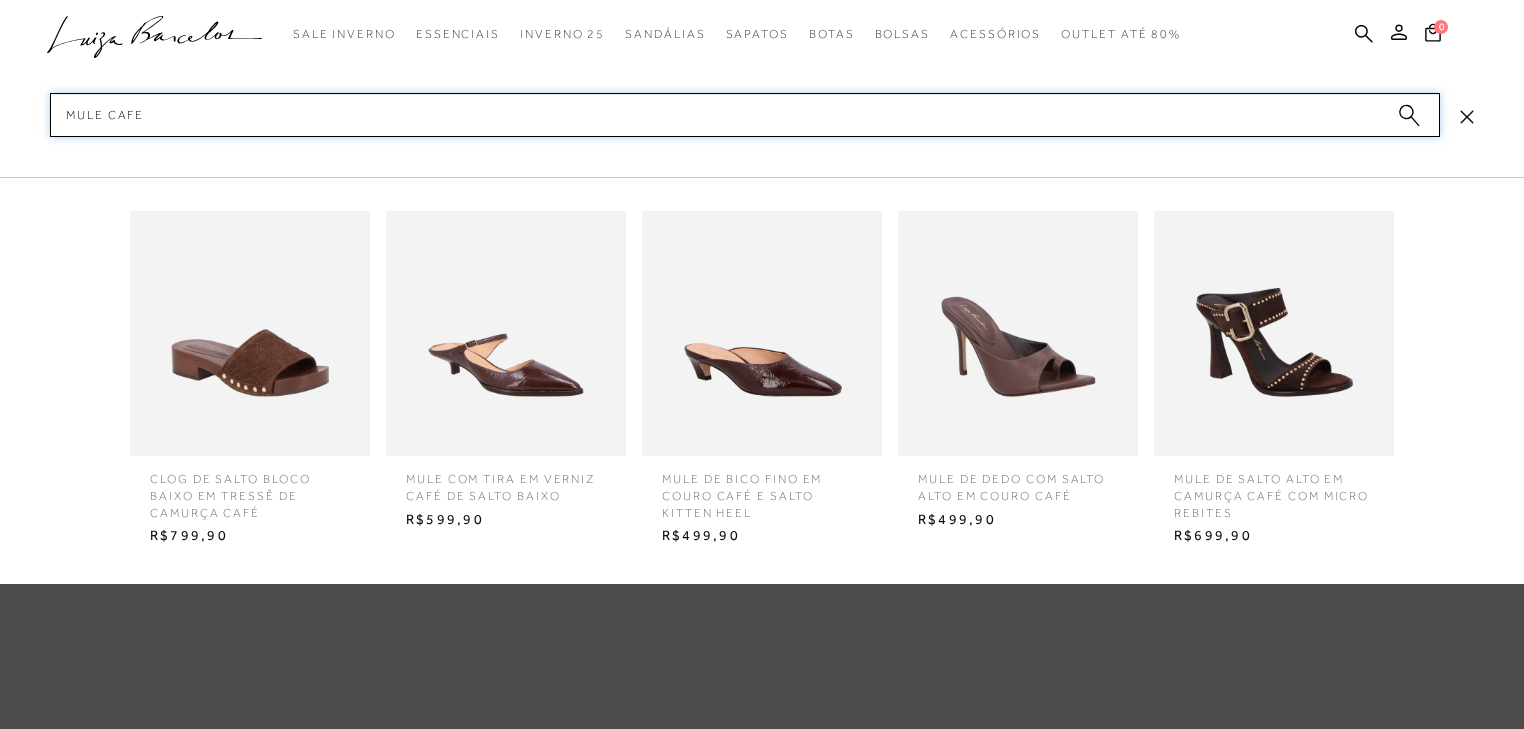 scroll, scrollTop: 240, scrollLeft: 0, axis: vertical 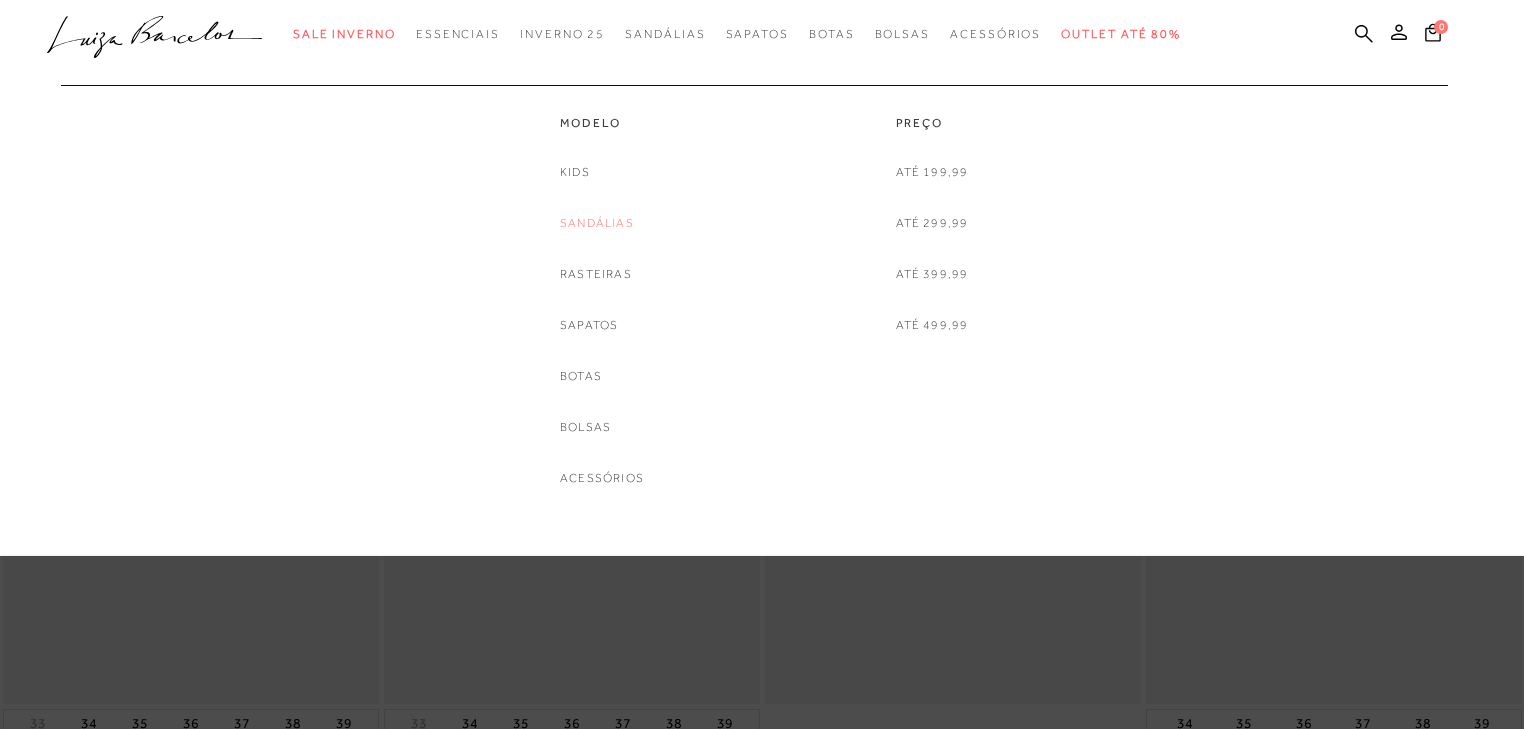 click on "Sandálias" at bounding box center [597, 223] 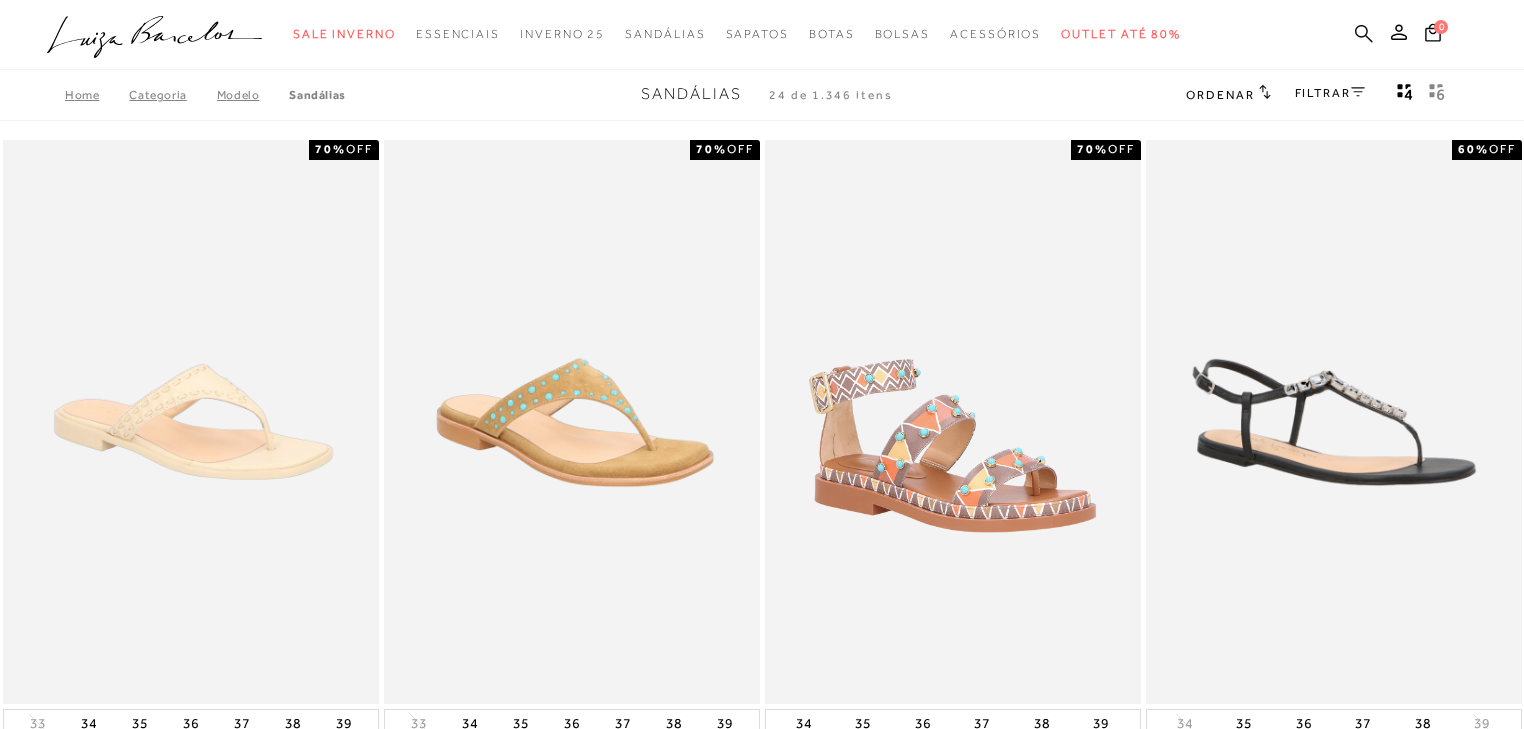 click at bounding box center (1364, 33) 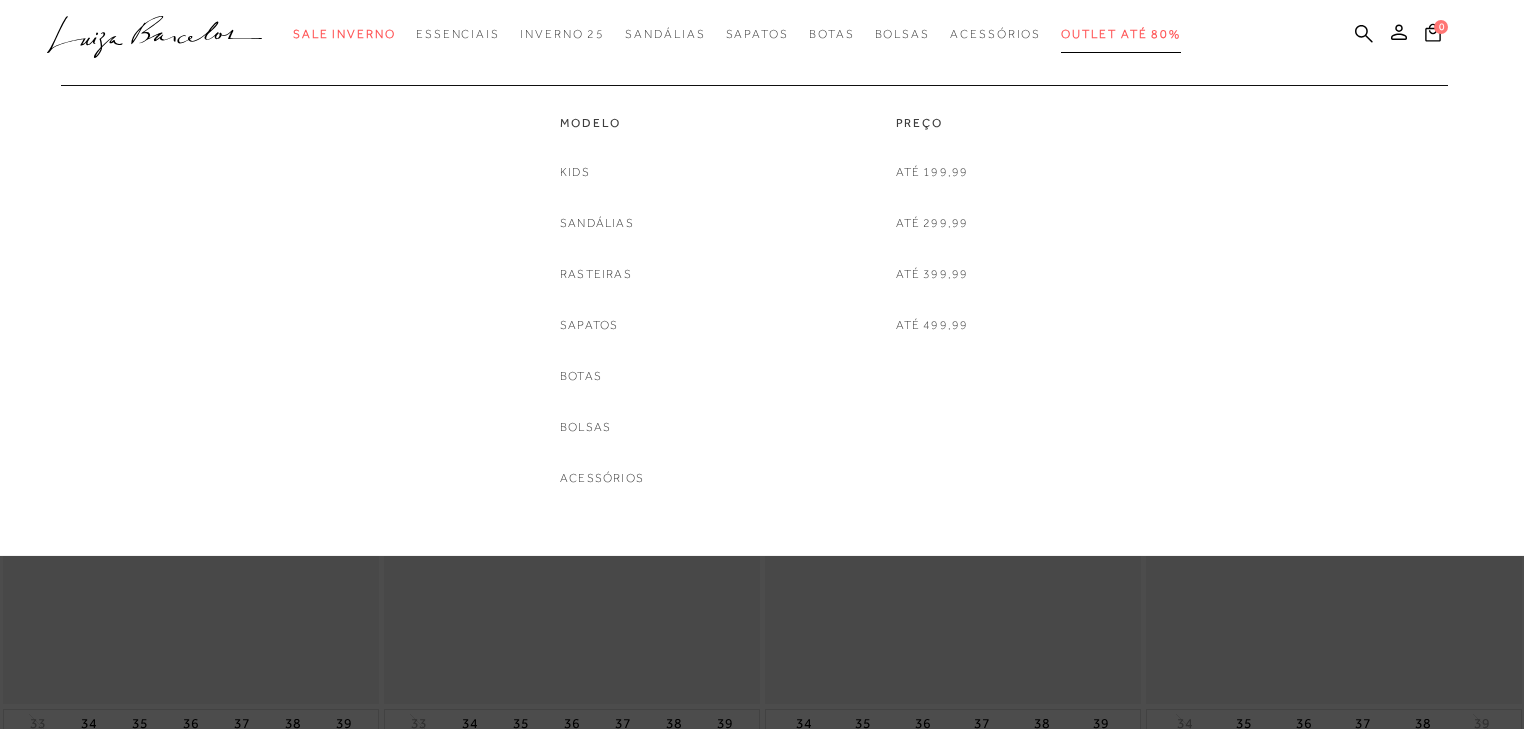 click on "Outlet até 80%" at bounding box center [1121, 34] 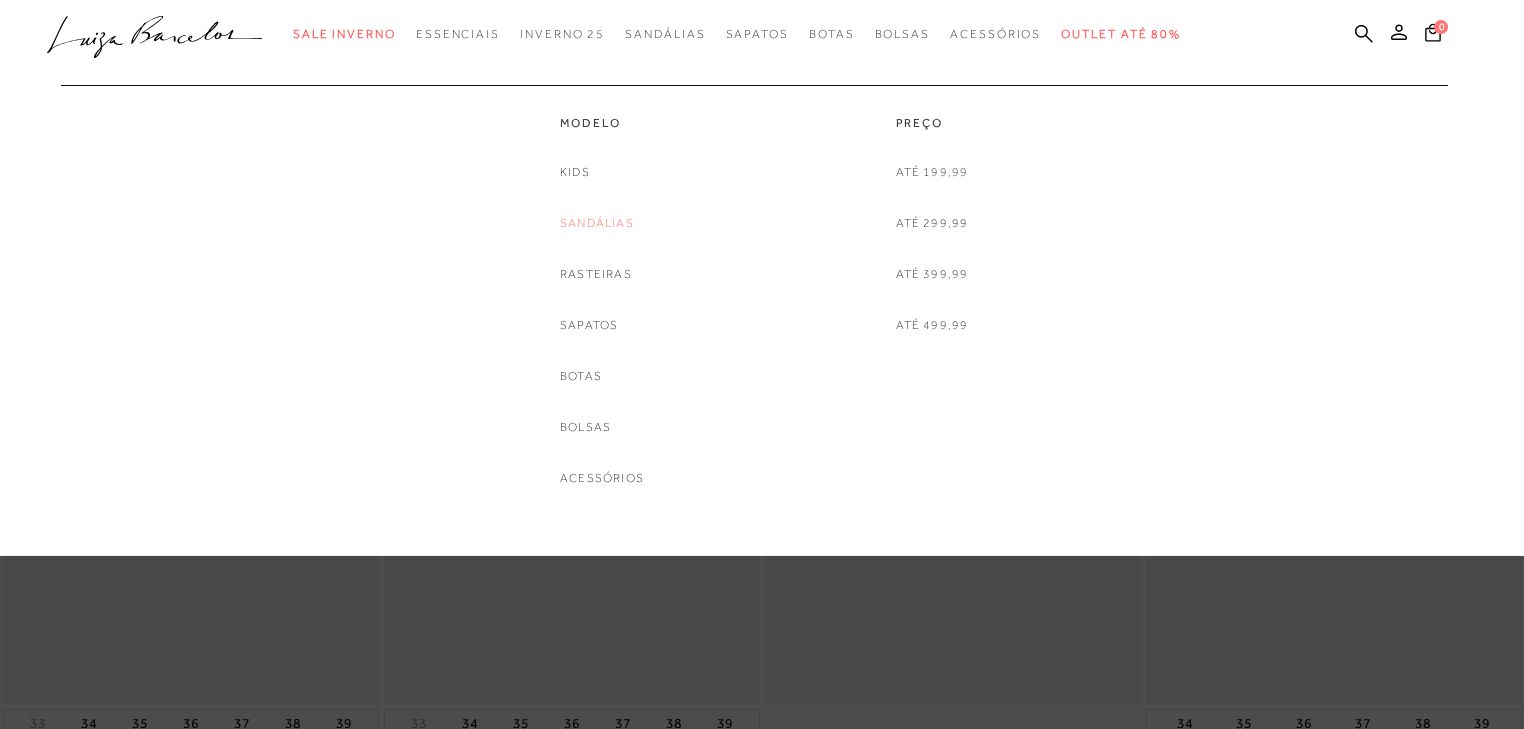 click on "Sandálias" at bounding box center [597, 223] 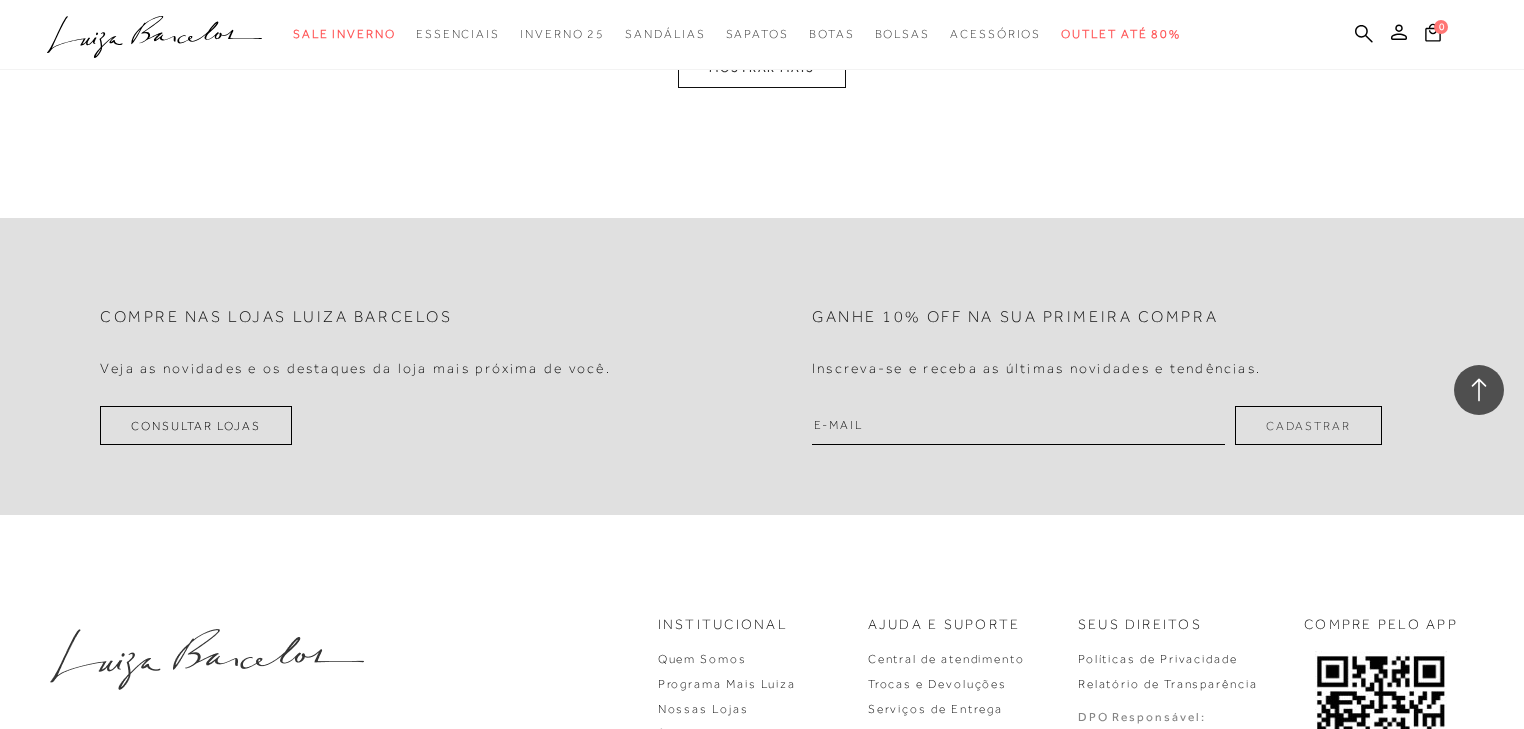 scroll, scrollTop: 4713, scrollLeft: 0, axis: vertical 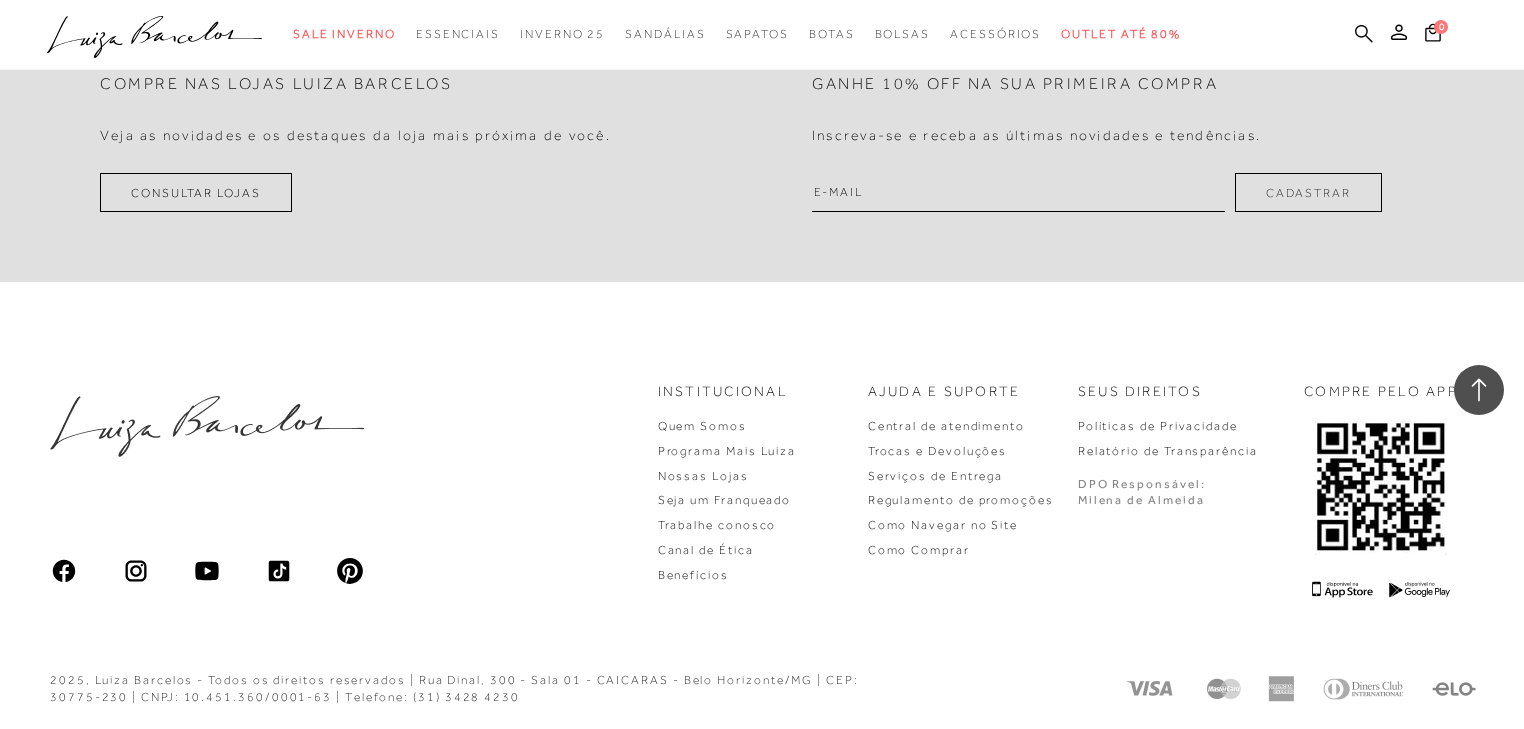 click at bounding box center [1364, 33] 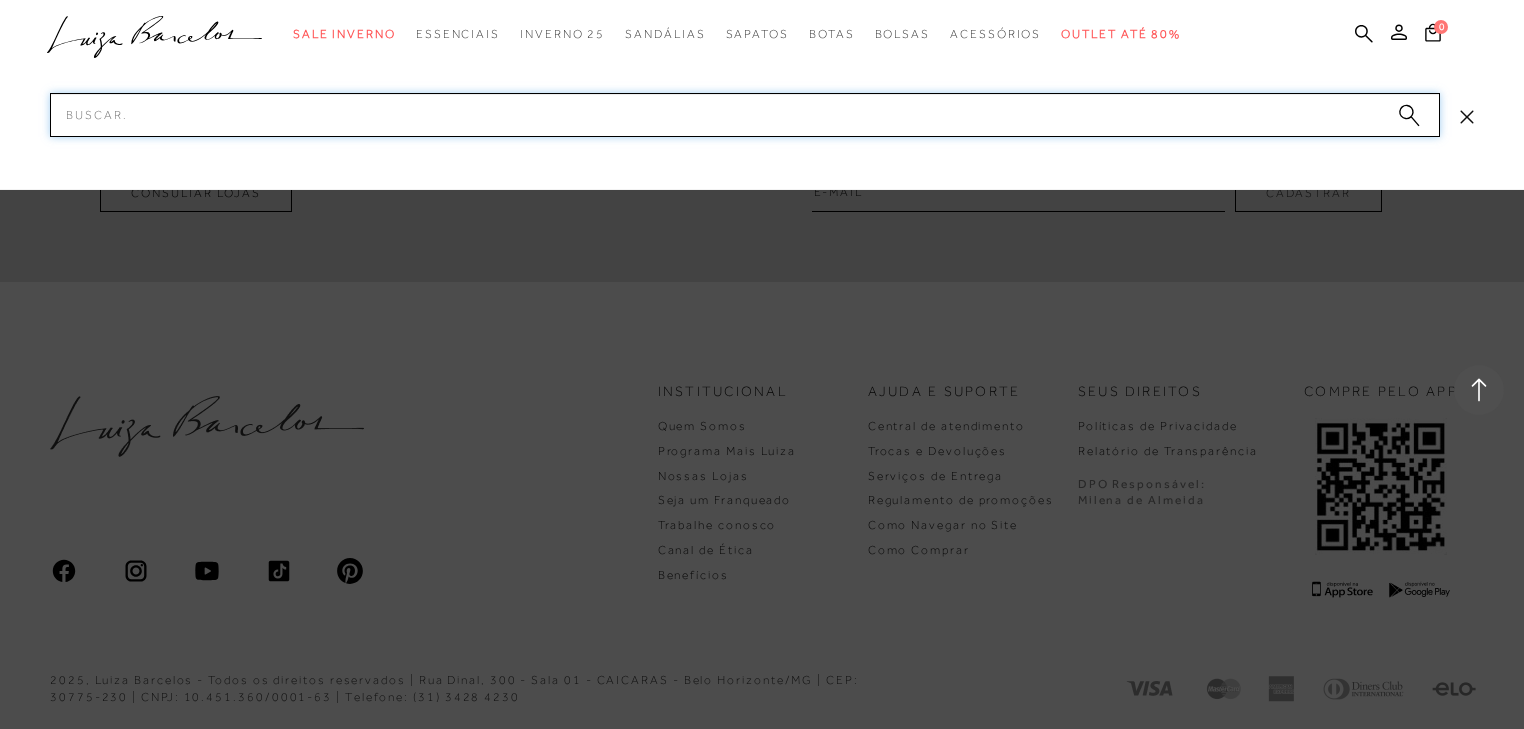 click on "Pesquisar" at bounding box center (745, 115) 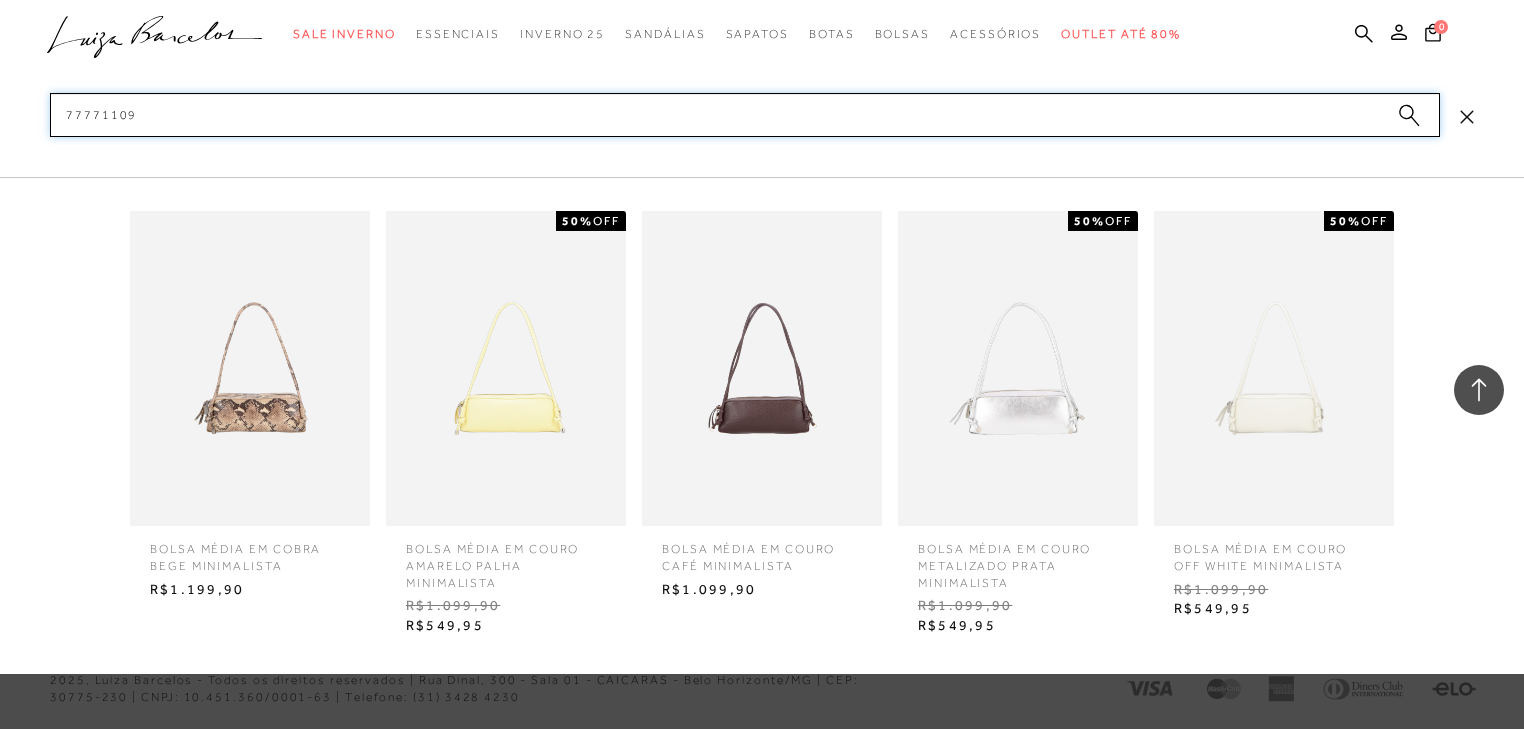 type on "77771109" 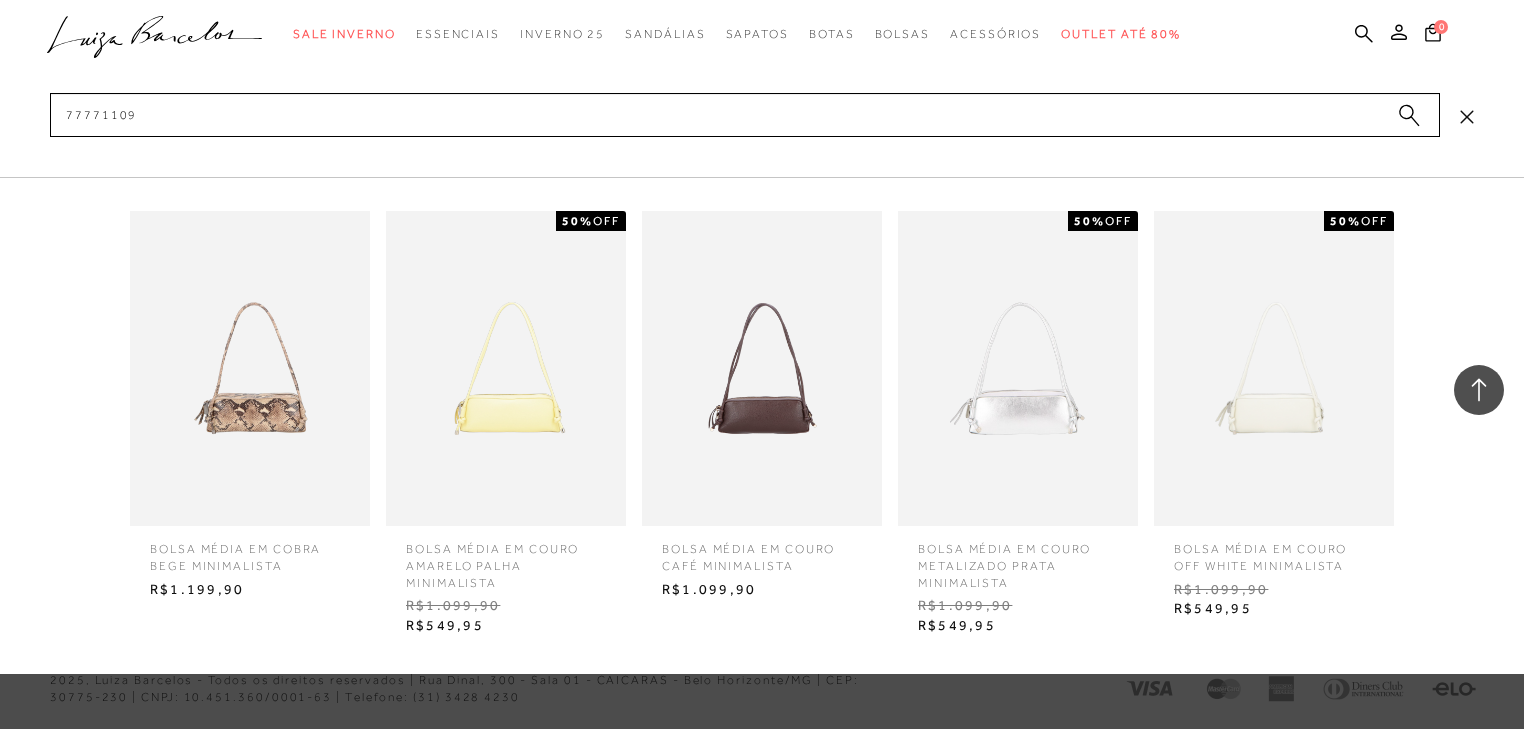 click at bounding box center (1018, 368) 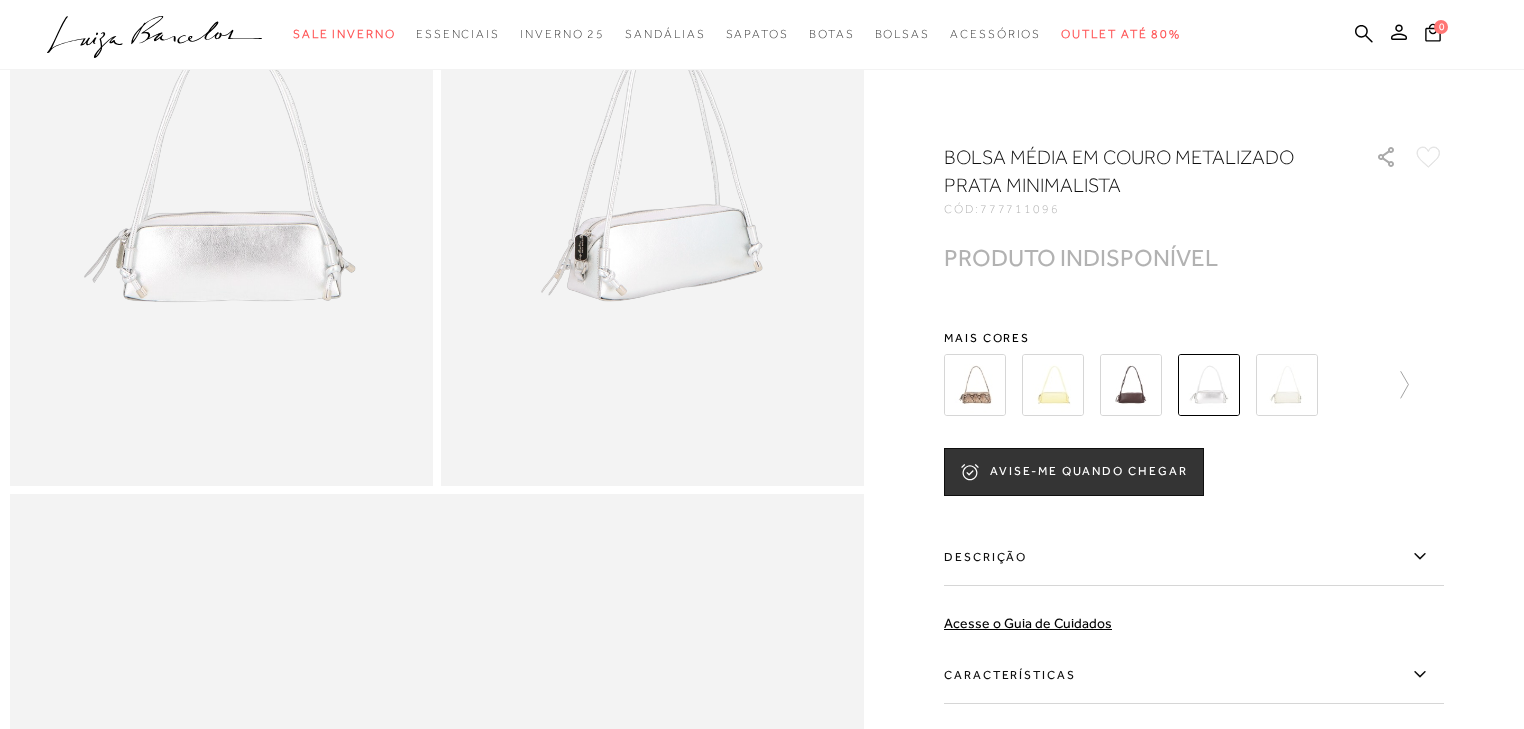 scroll, scrollTop: 0, scrollLeft: 0, axis: both 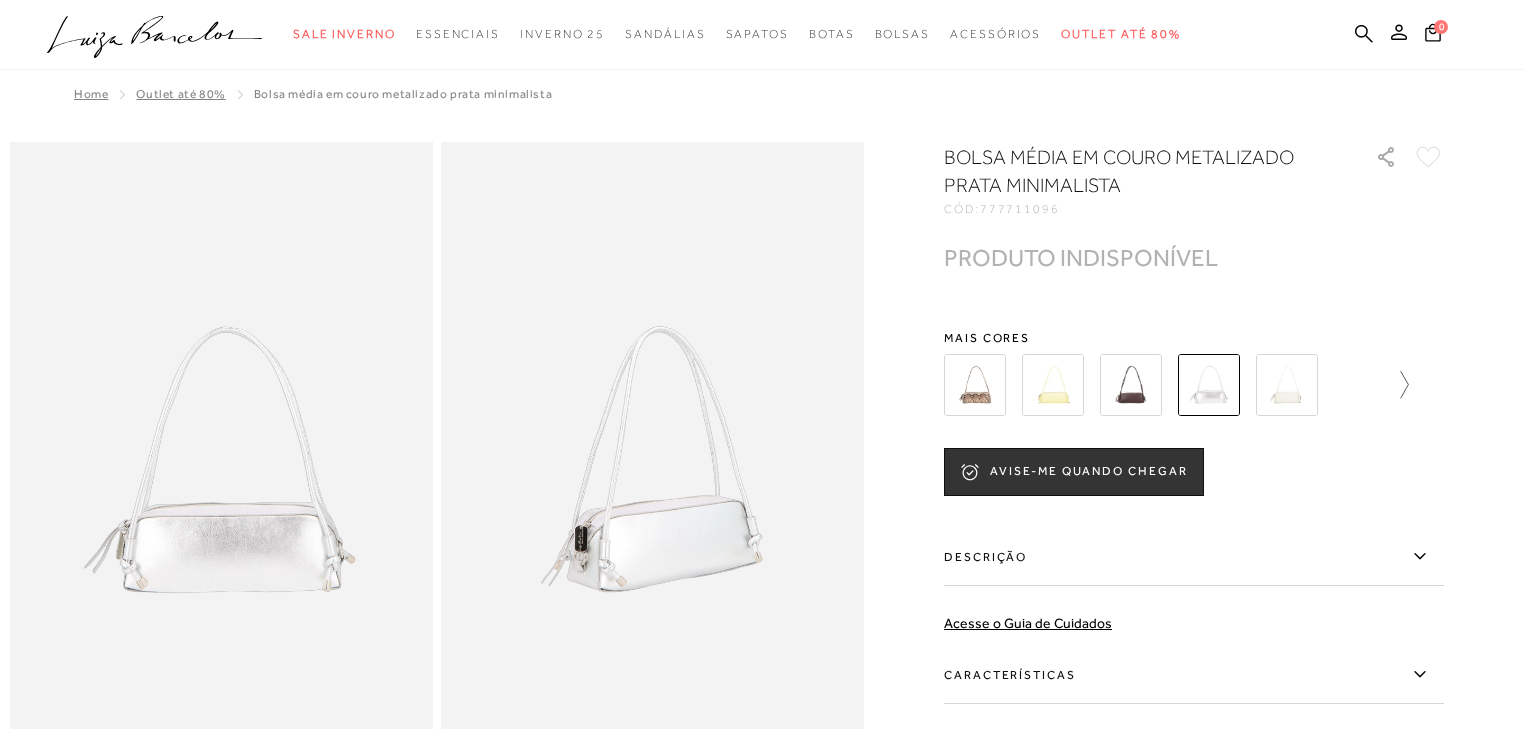 click at bounding box center [1405, 384] 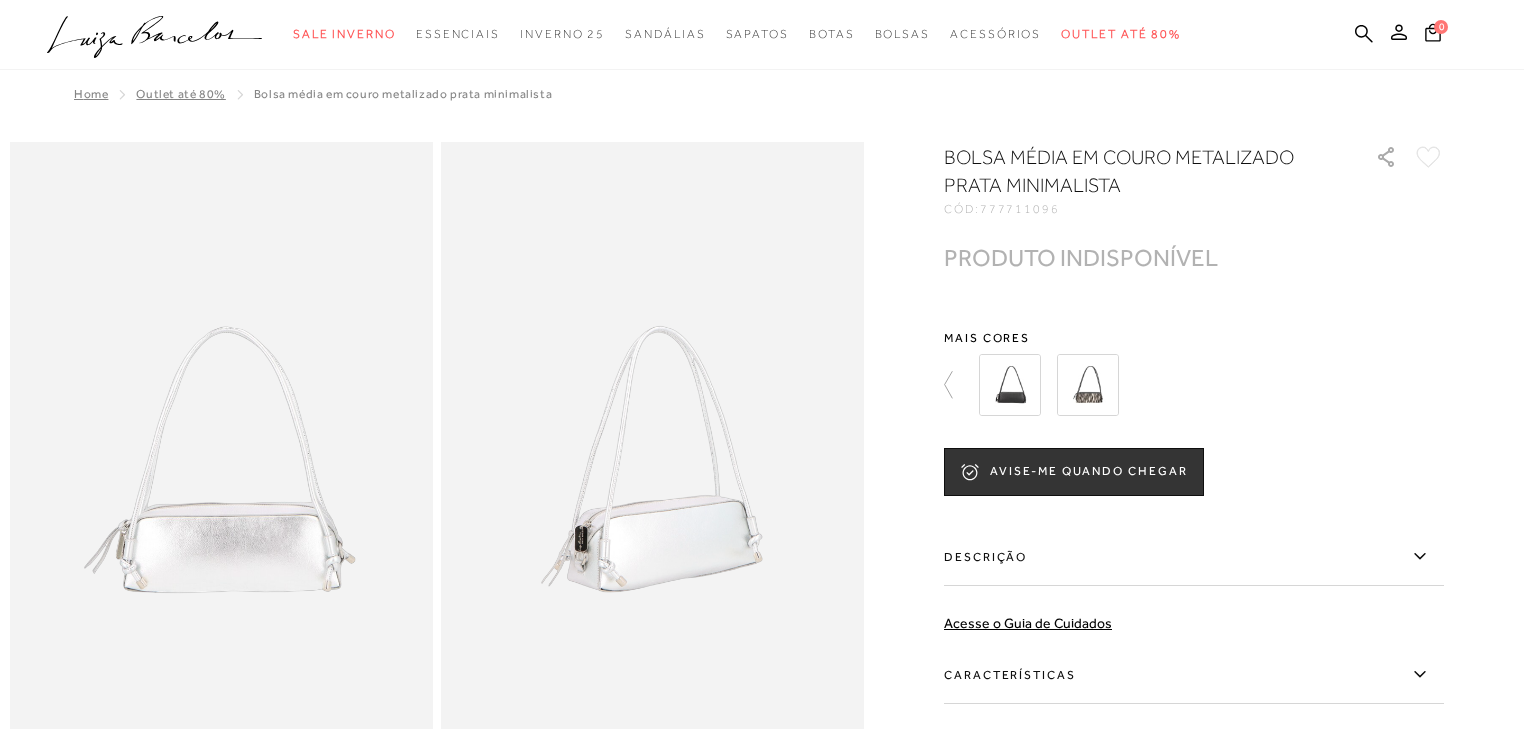 click at bounding box center (1010, 385) 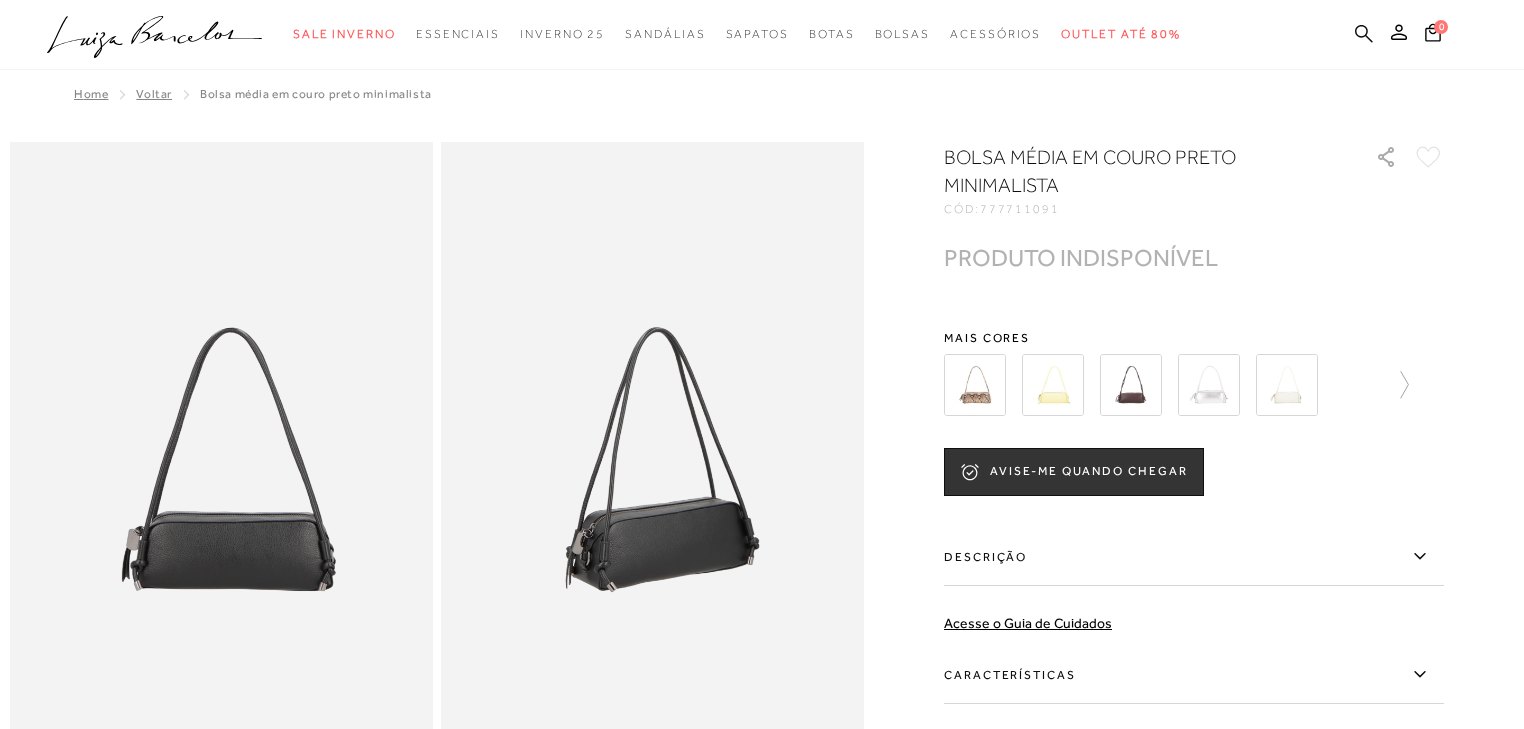 click at bounding box center (1364, 33) 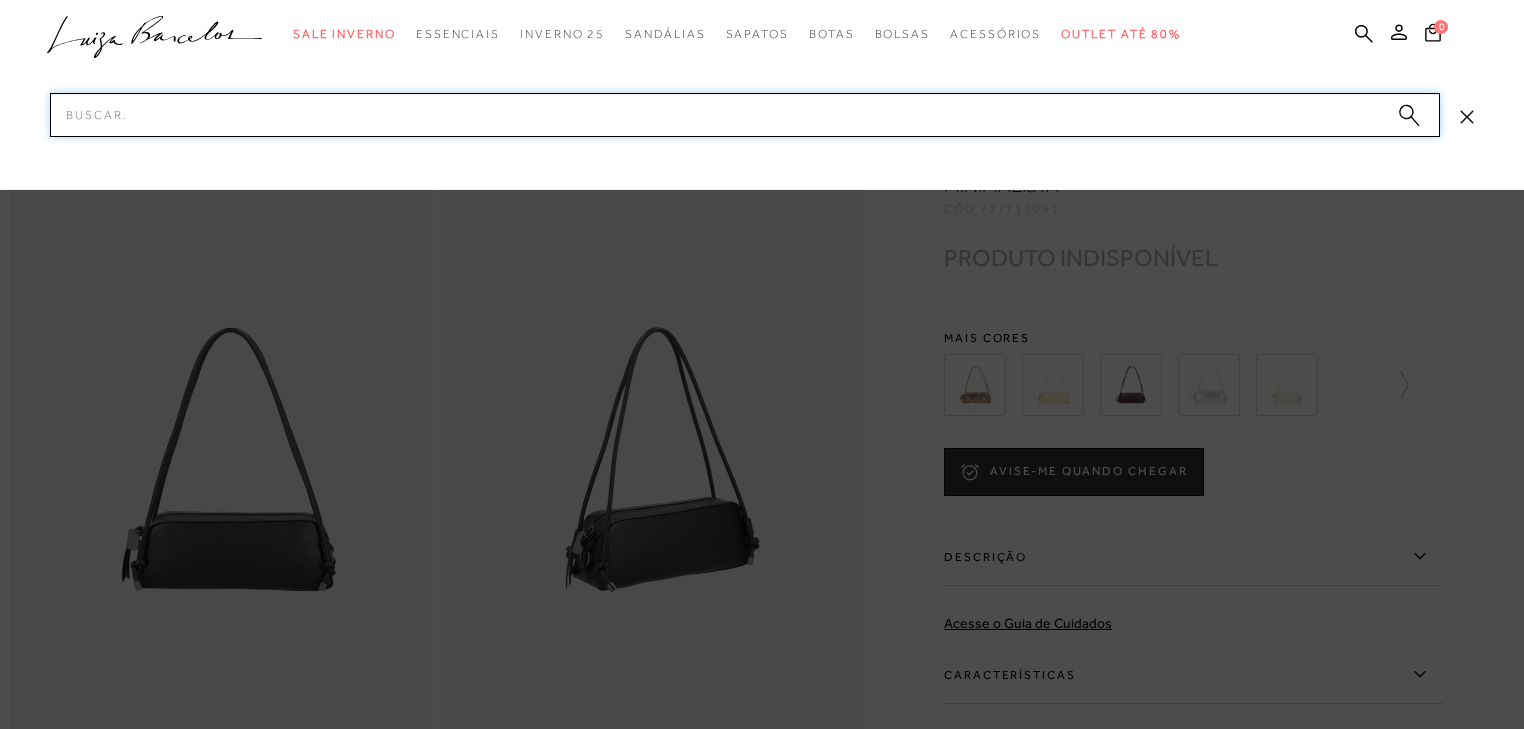 click on "Pesquisar" at bounding box center [745, 115] 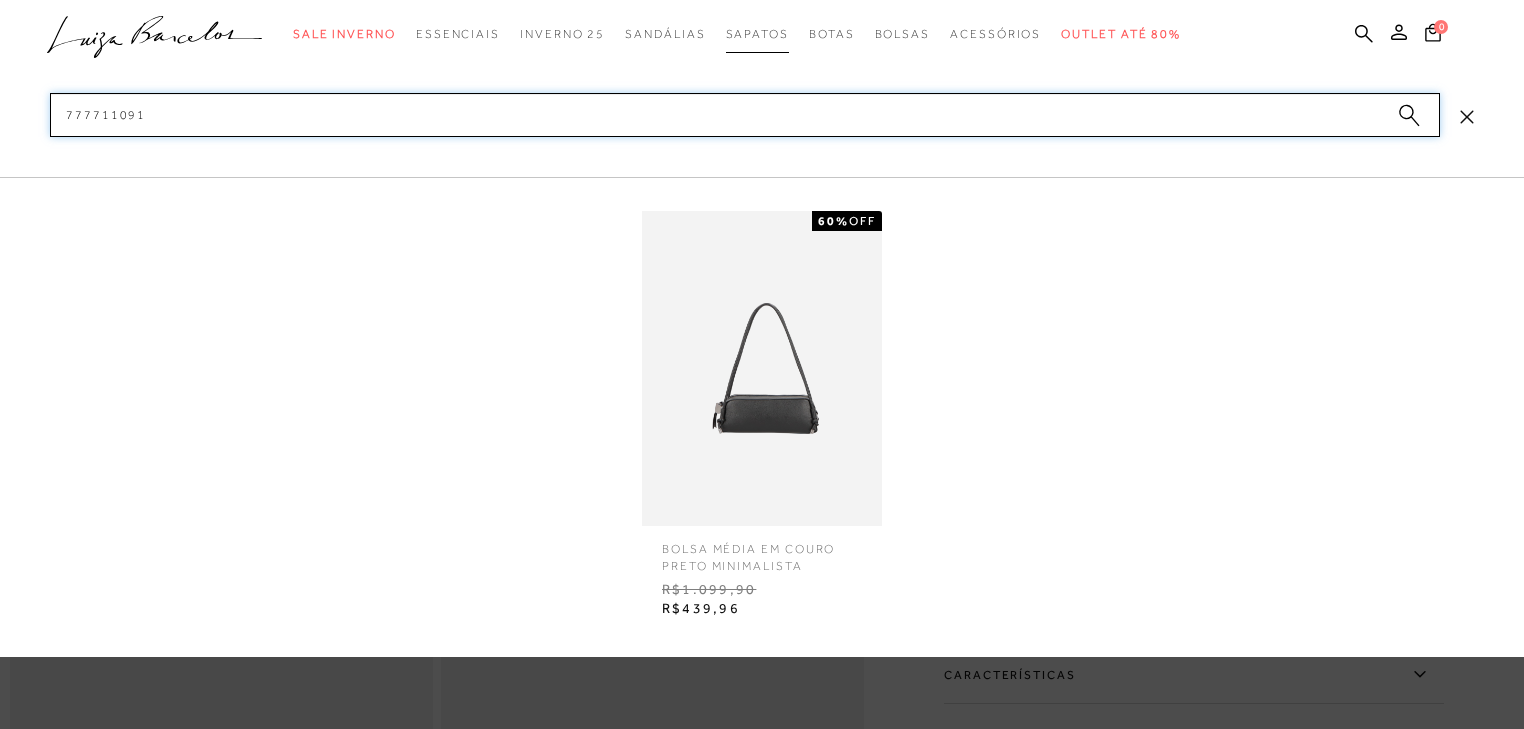 type on "777711091" 